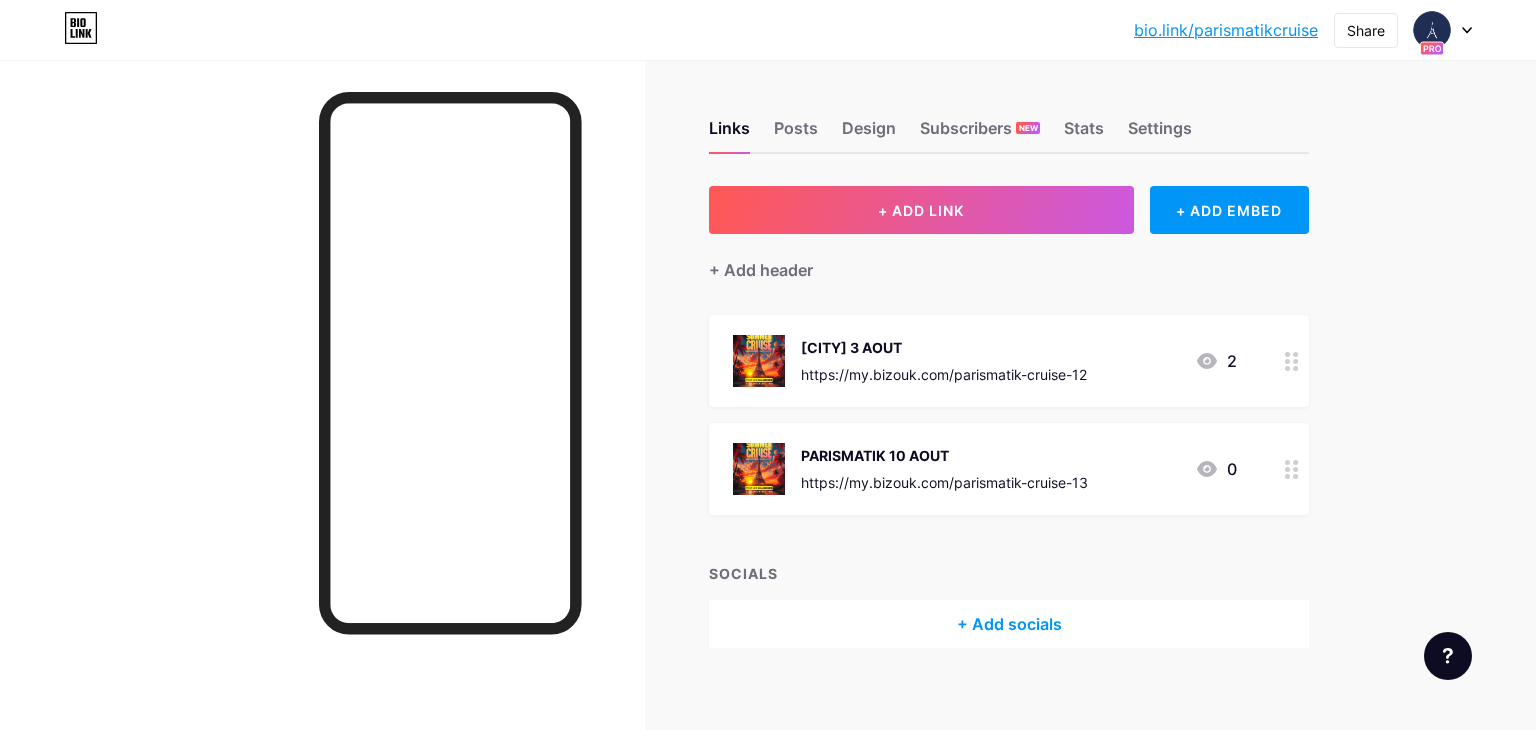 scroll, scrollTop: 0, scrollLeft: 0, axis: both 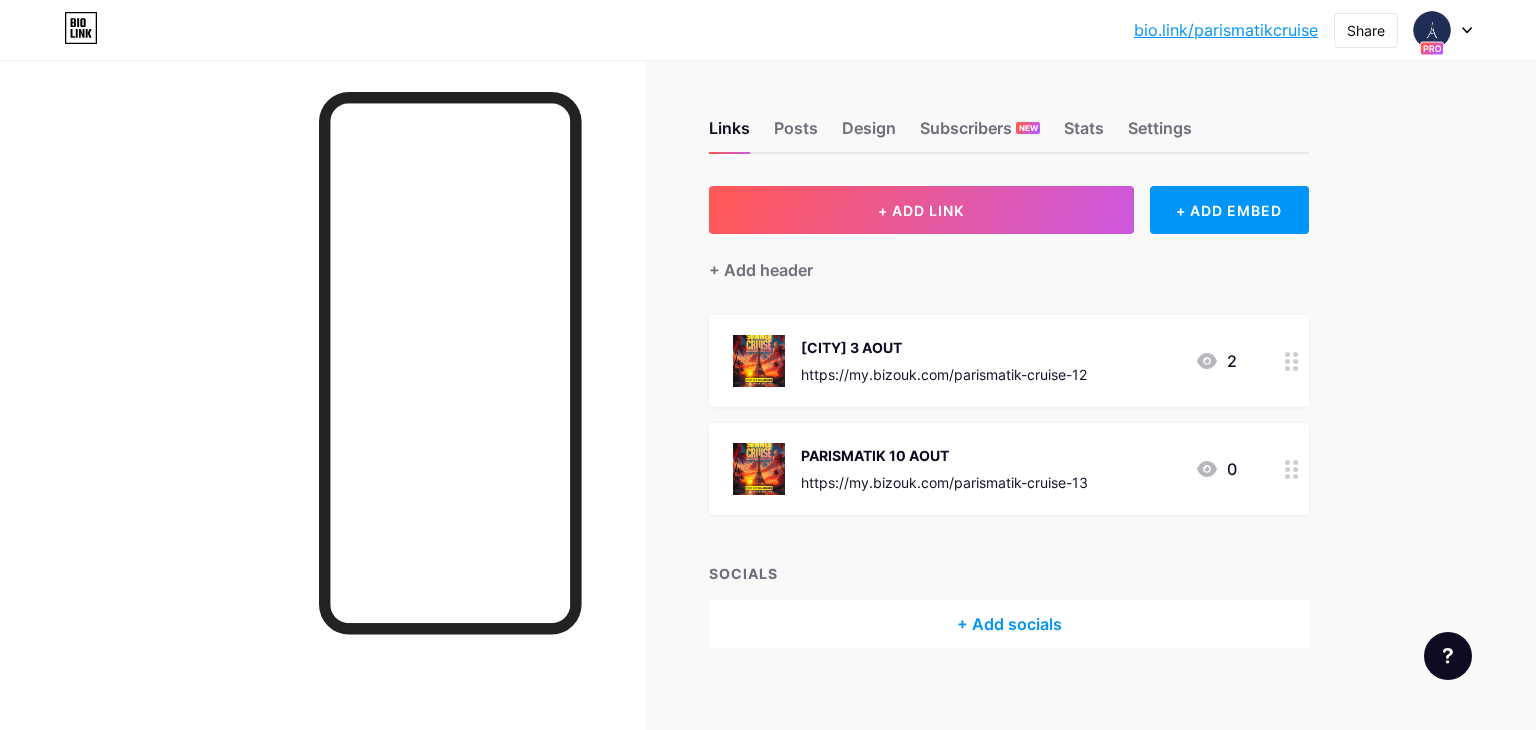 click 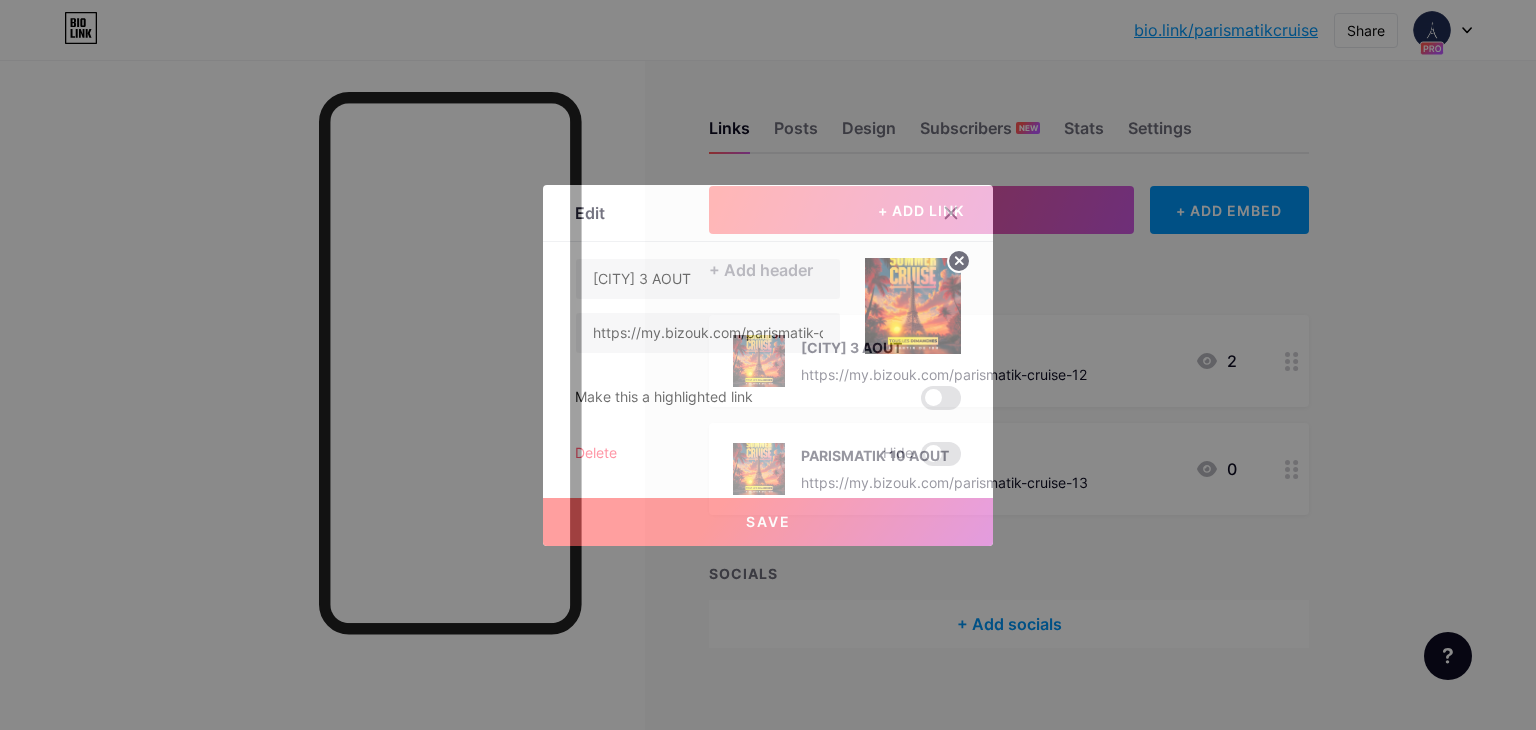 click on "Delete" at bounding box center [596, 454] 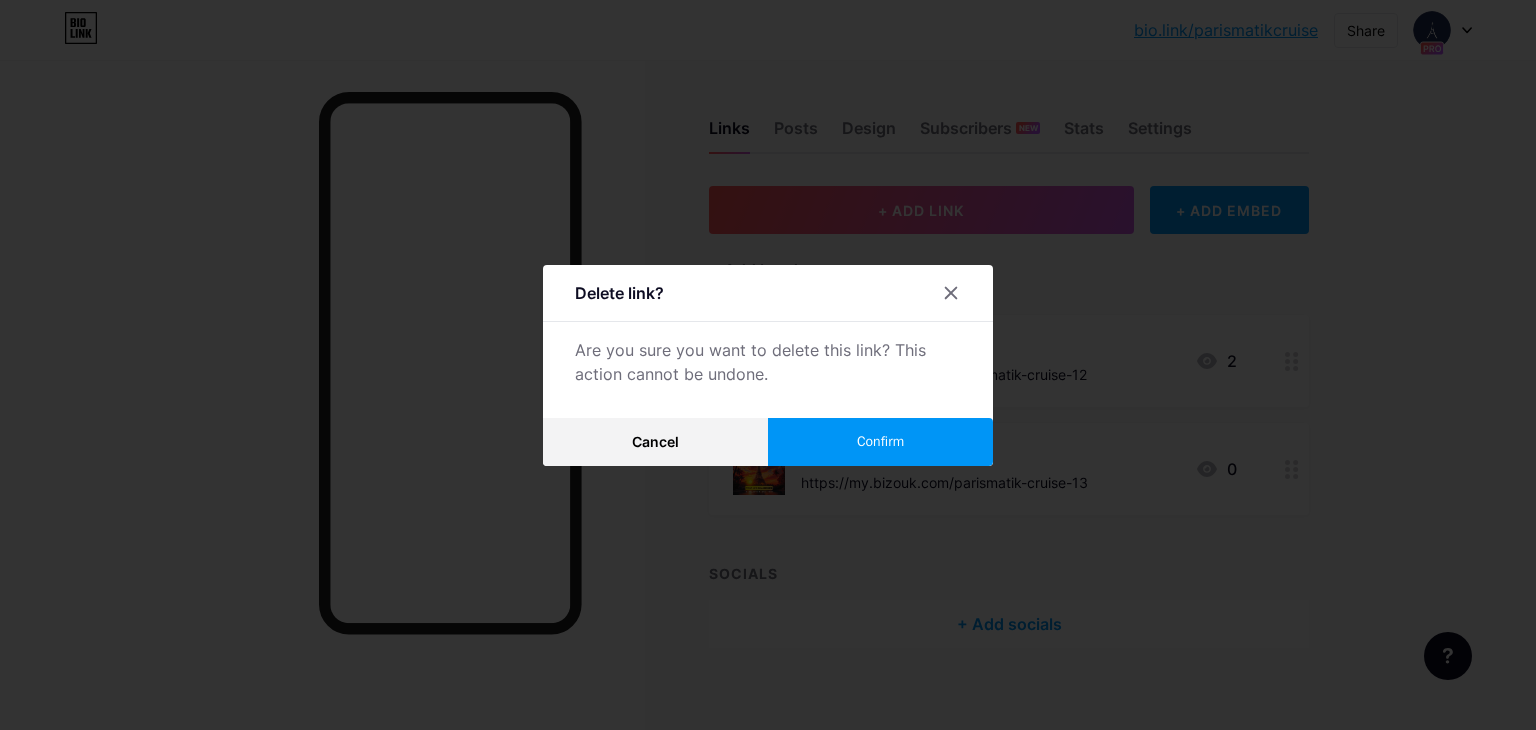 click on "Confirm" at bounding box center [880, 442] 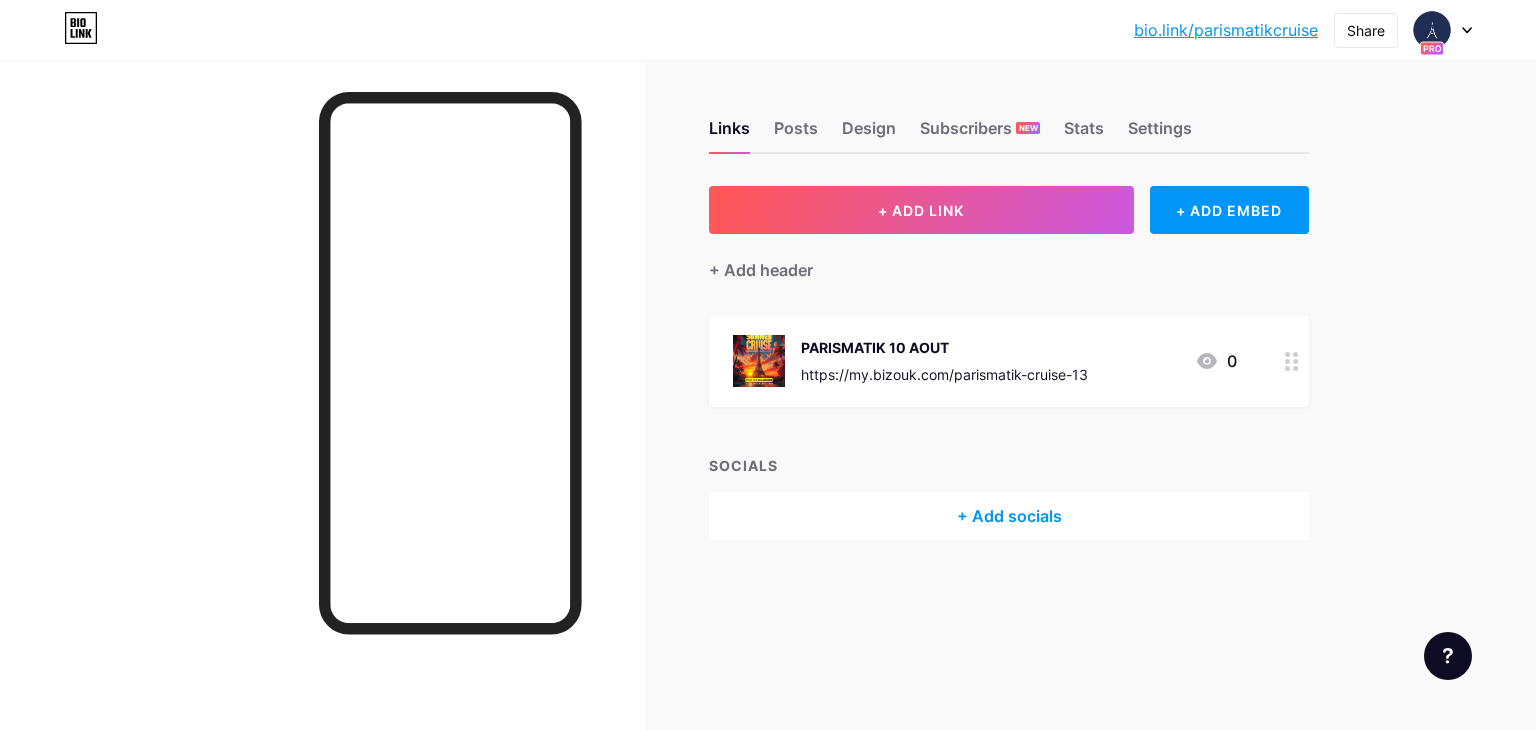 click at bounding box center (1443, 30) 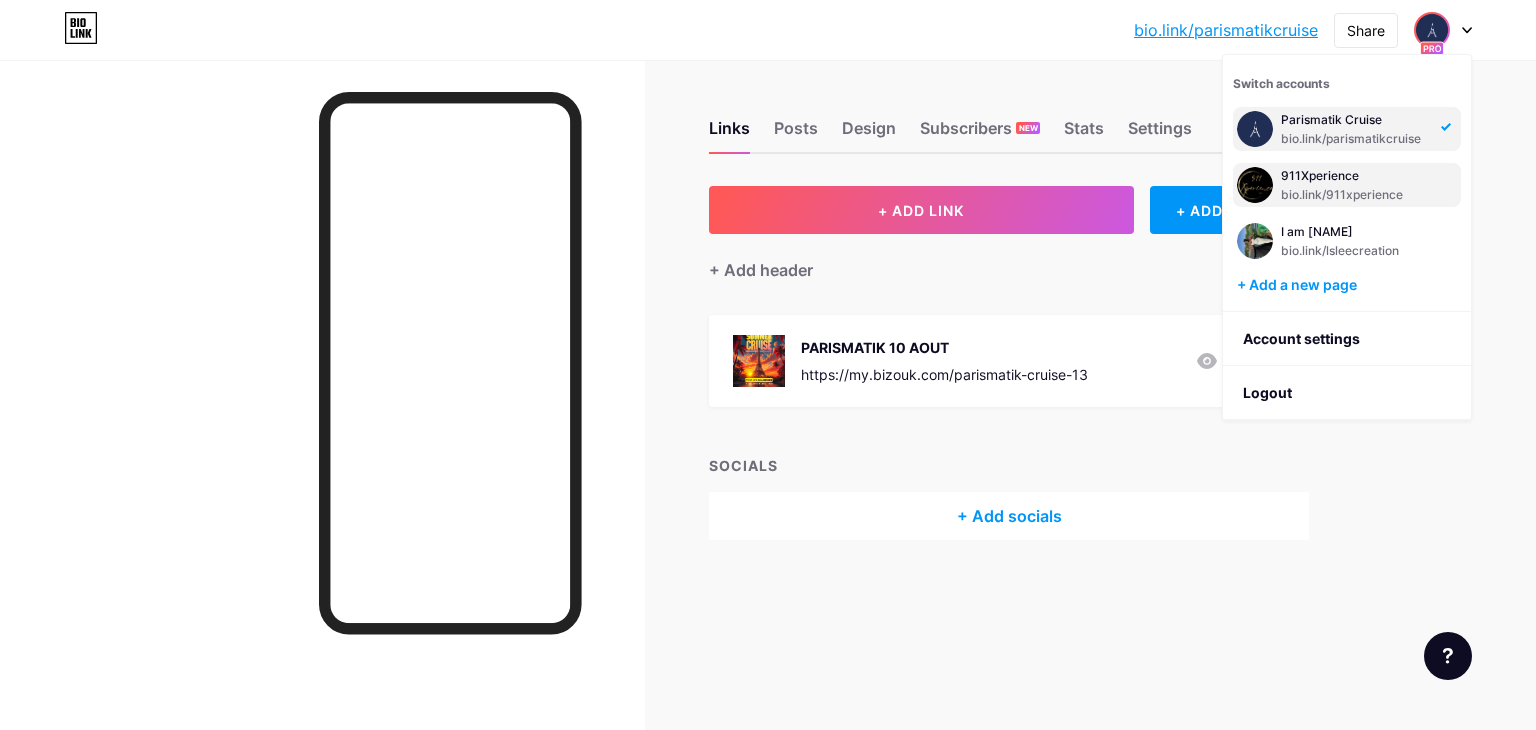 click on "911Xperience" at bounding box center (1355, 176) 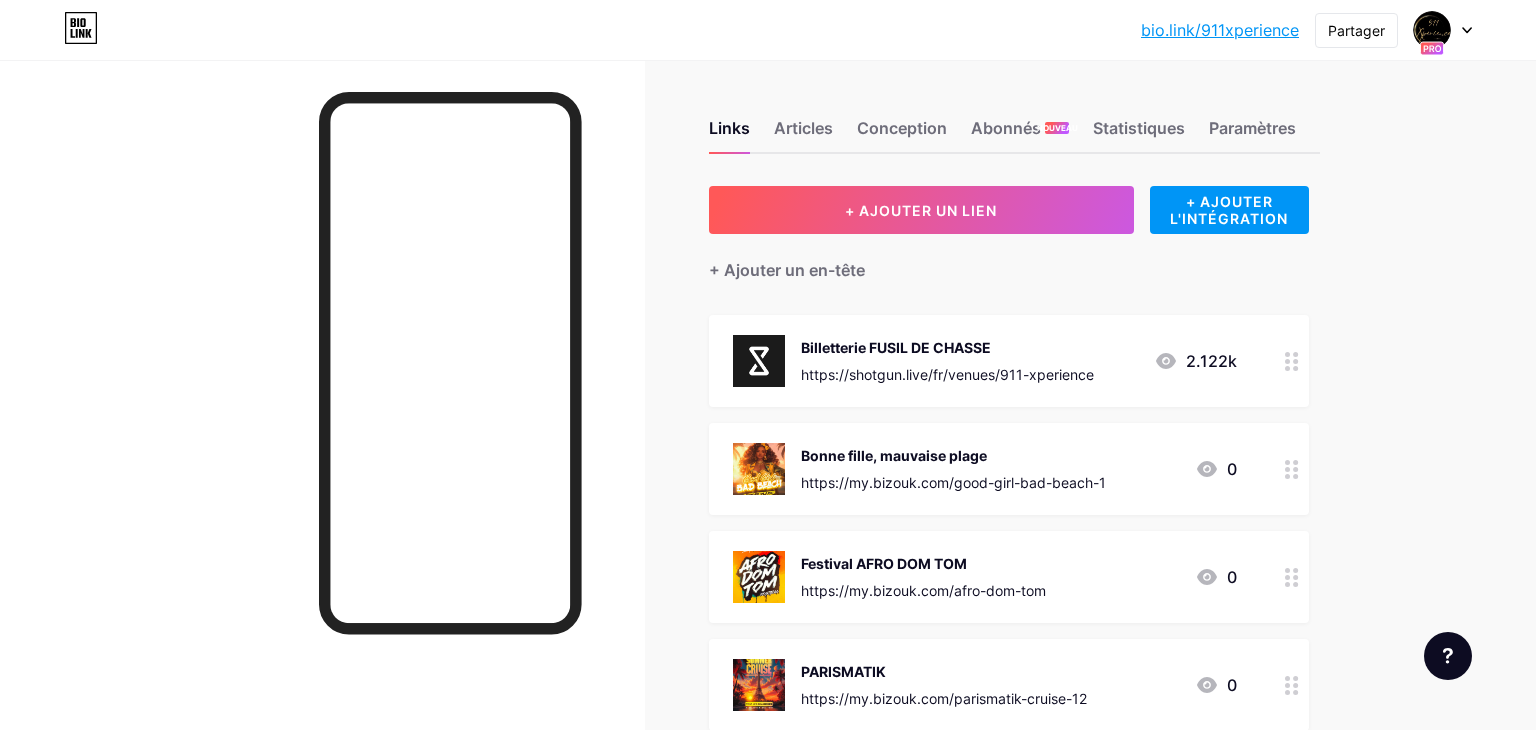 scroll, scrollTop: 0, scrollLeft: 0, axis: both 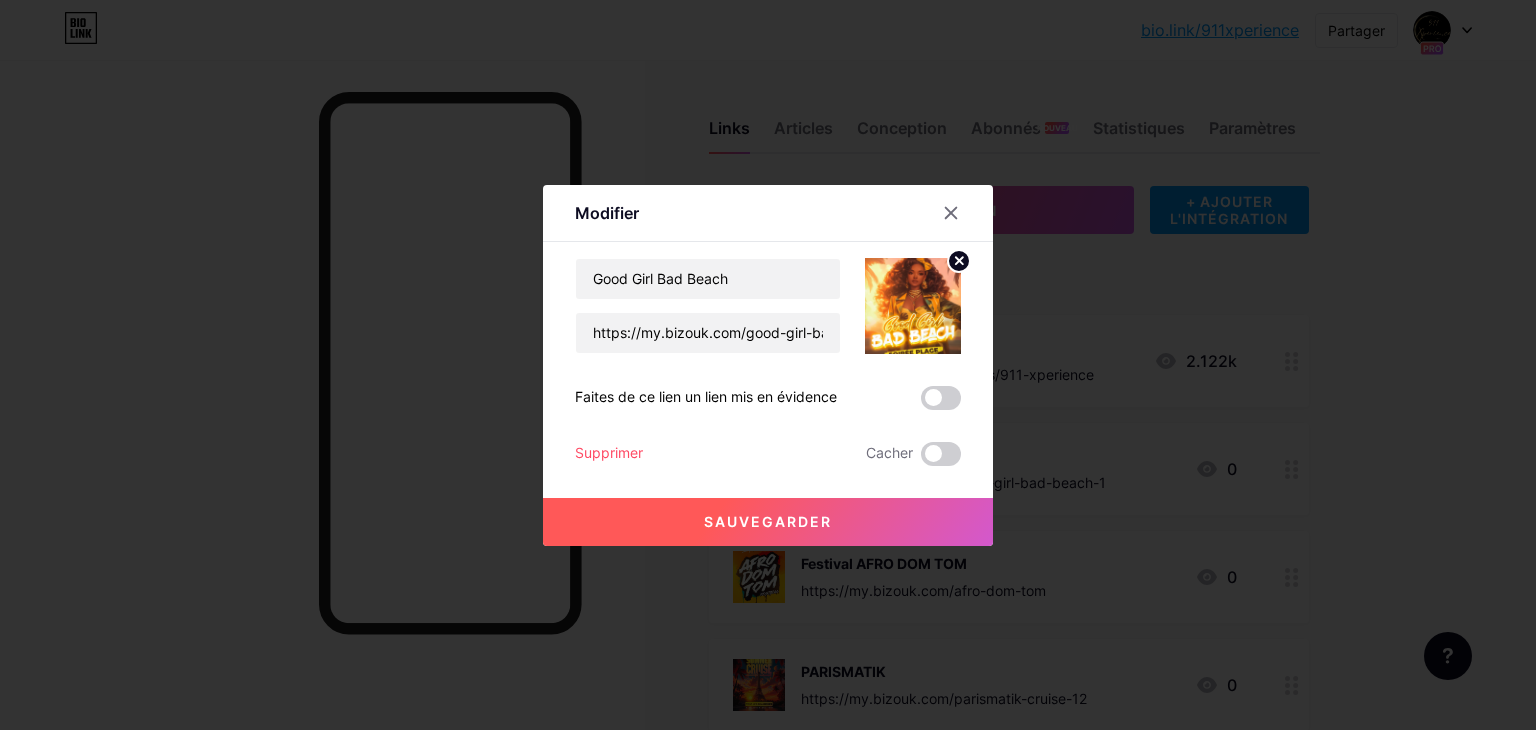 click on "Supprimer" at bounding box center [609, 452] 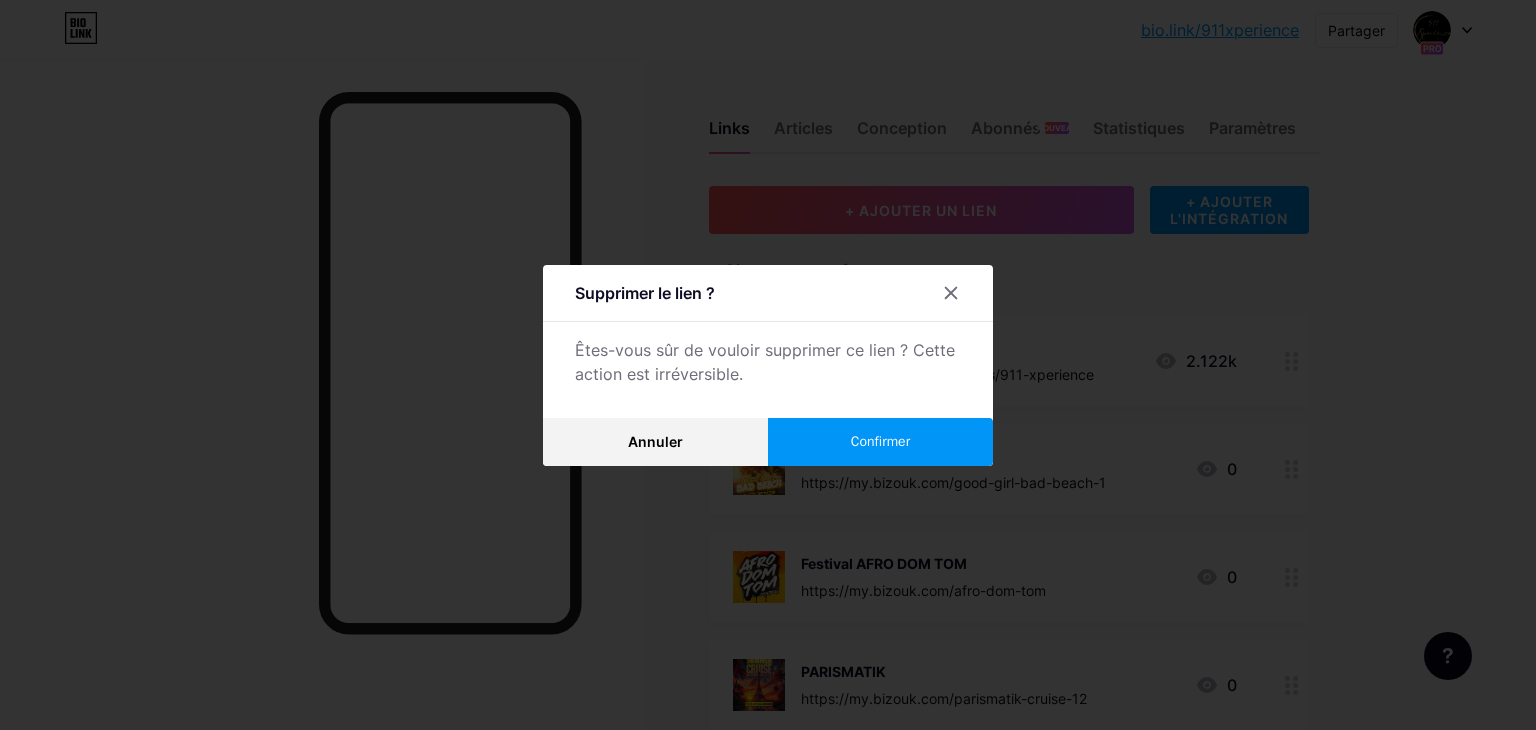 click on "Confirmer" at bounding box center [880, 441] 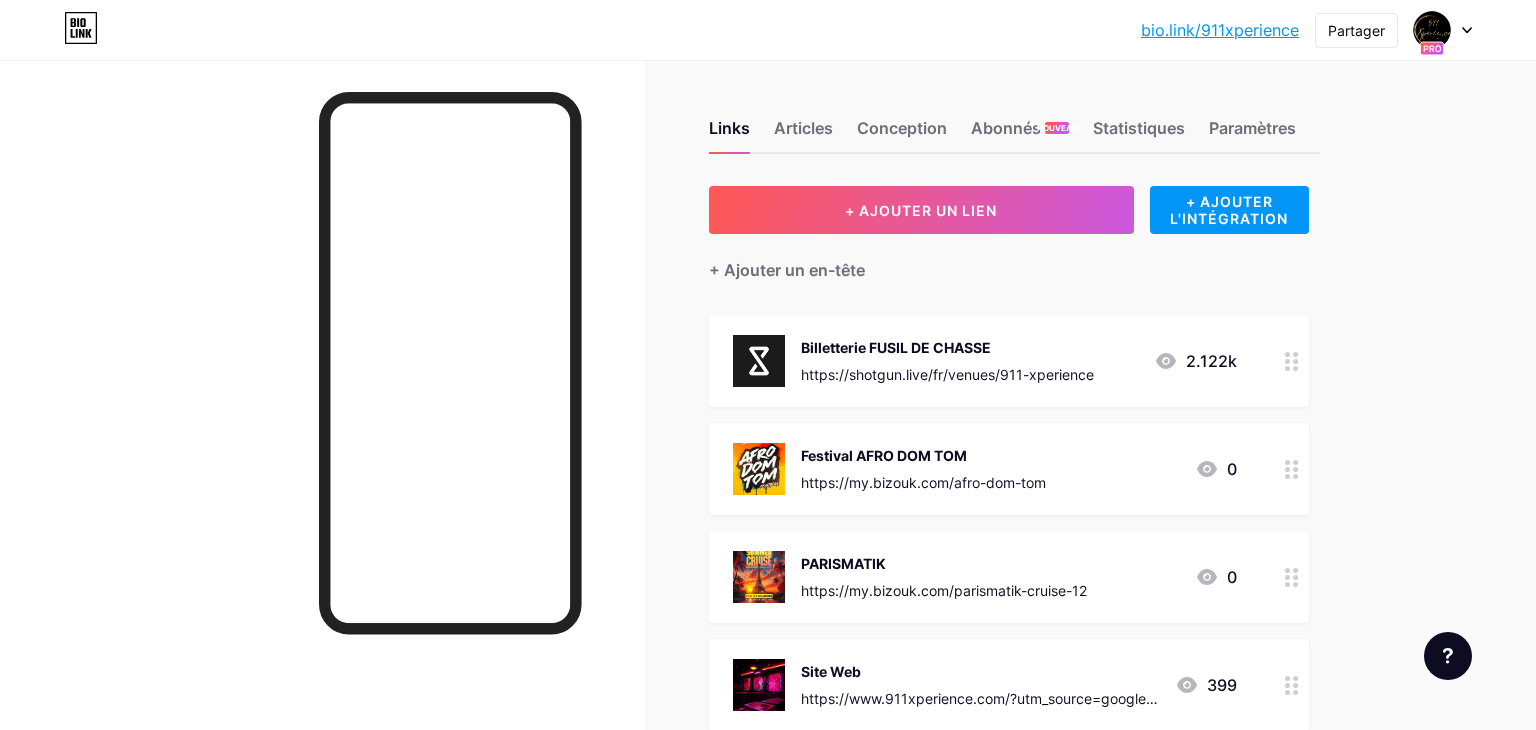 click 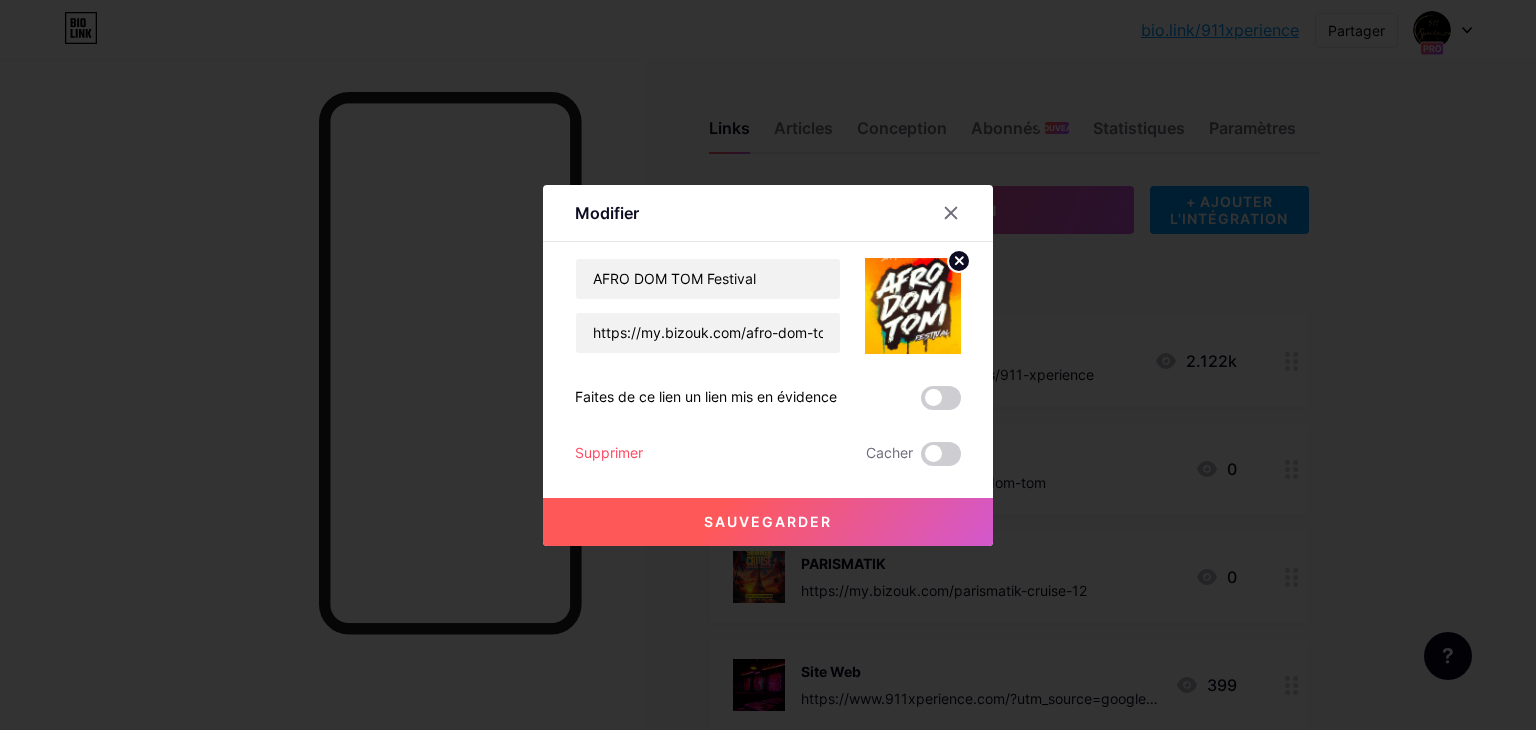 click on "Supprimer" at bounding box center (609, 452) 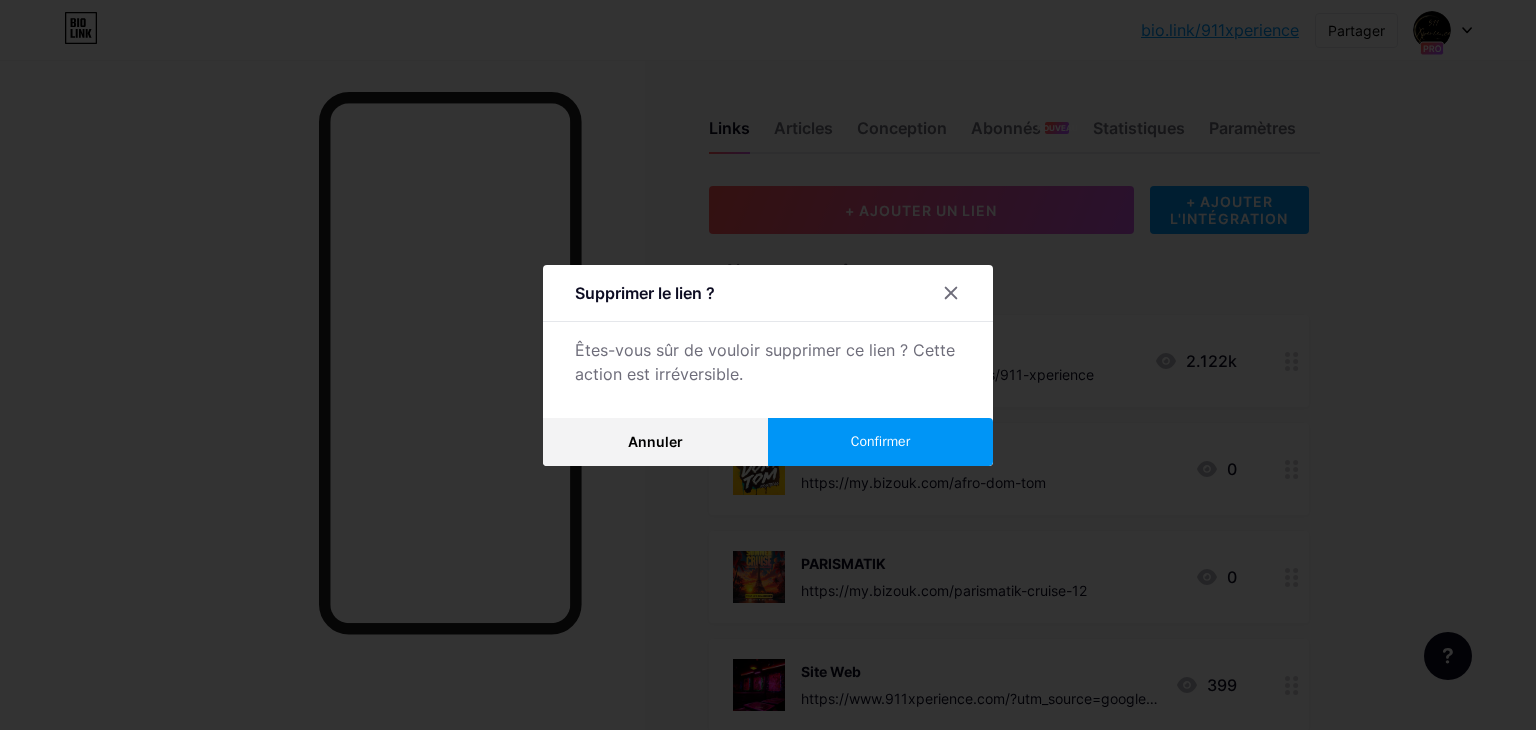 click on "Confirmer" at bounding box center [880, 442] 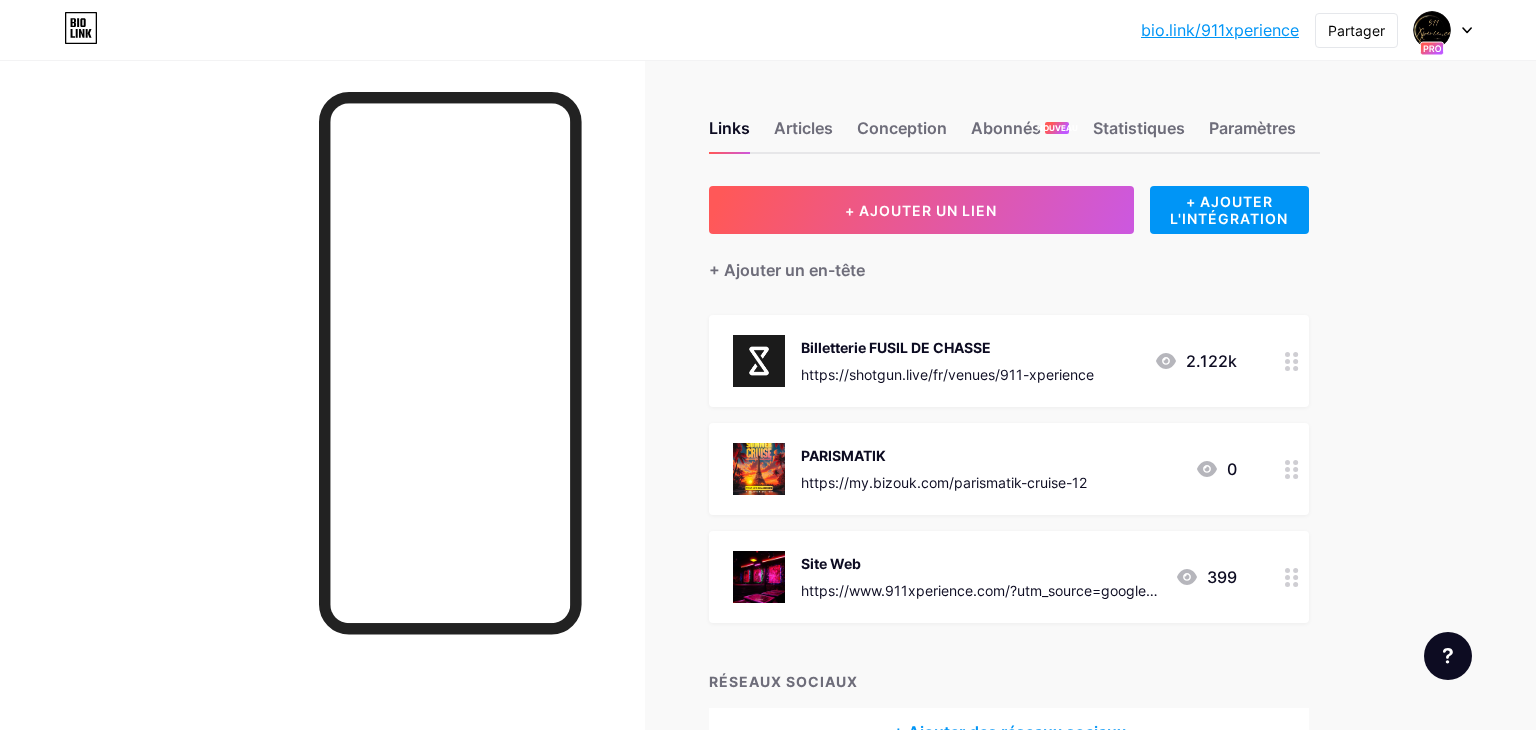 click at bounding box center (1292, 469) 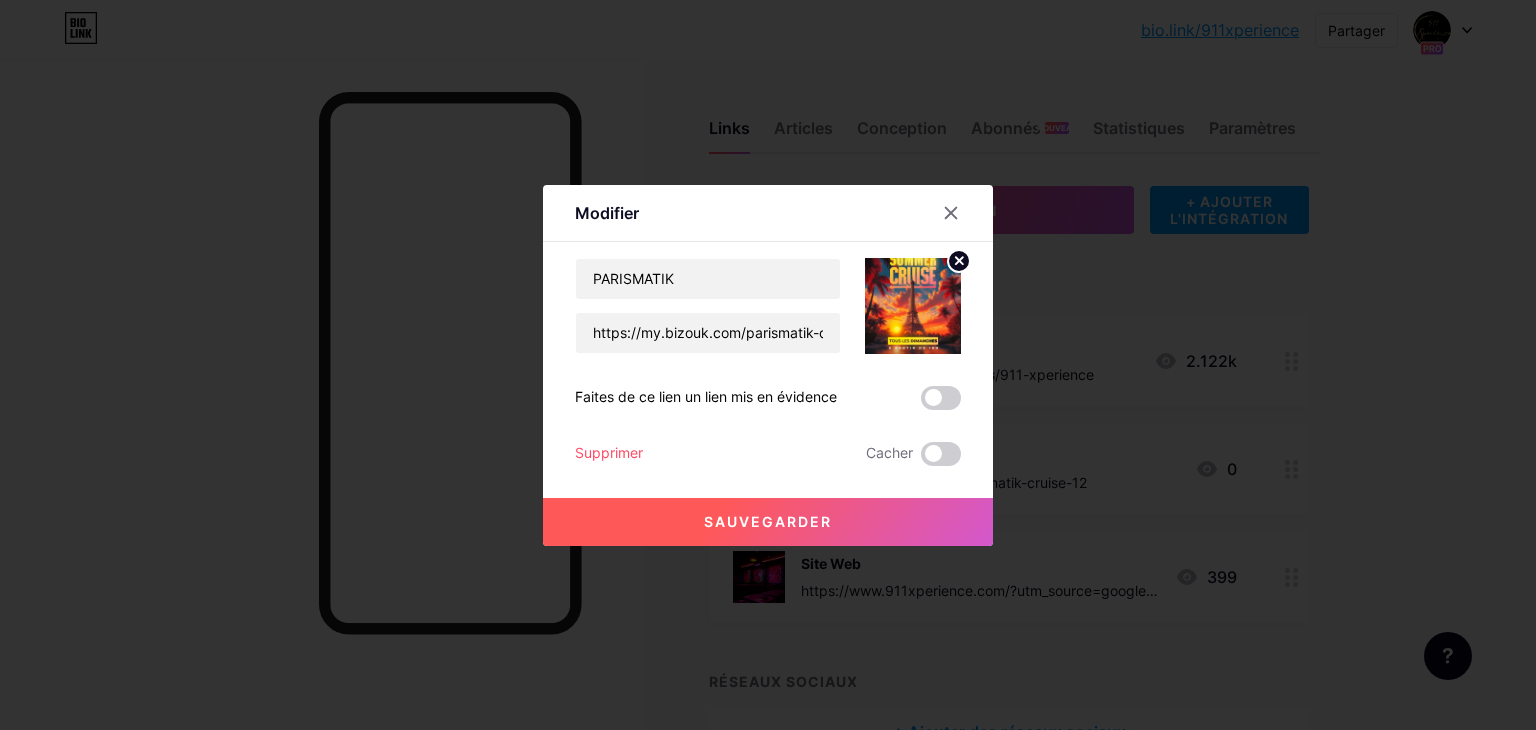 click on "Supprimer" at bounding box center [609, 452] 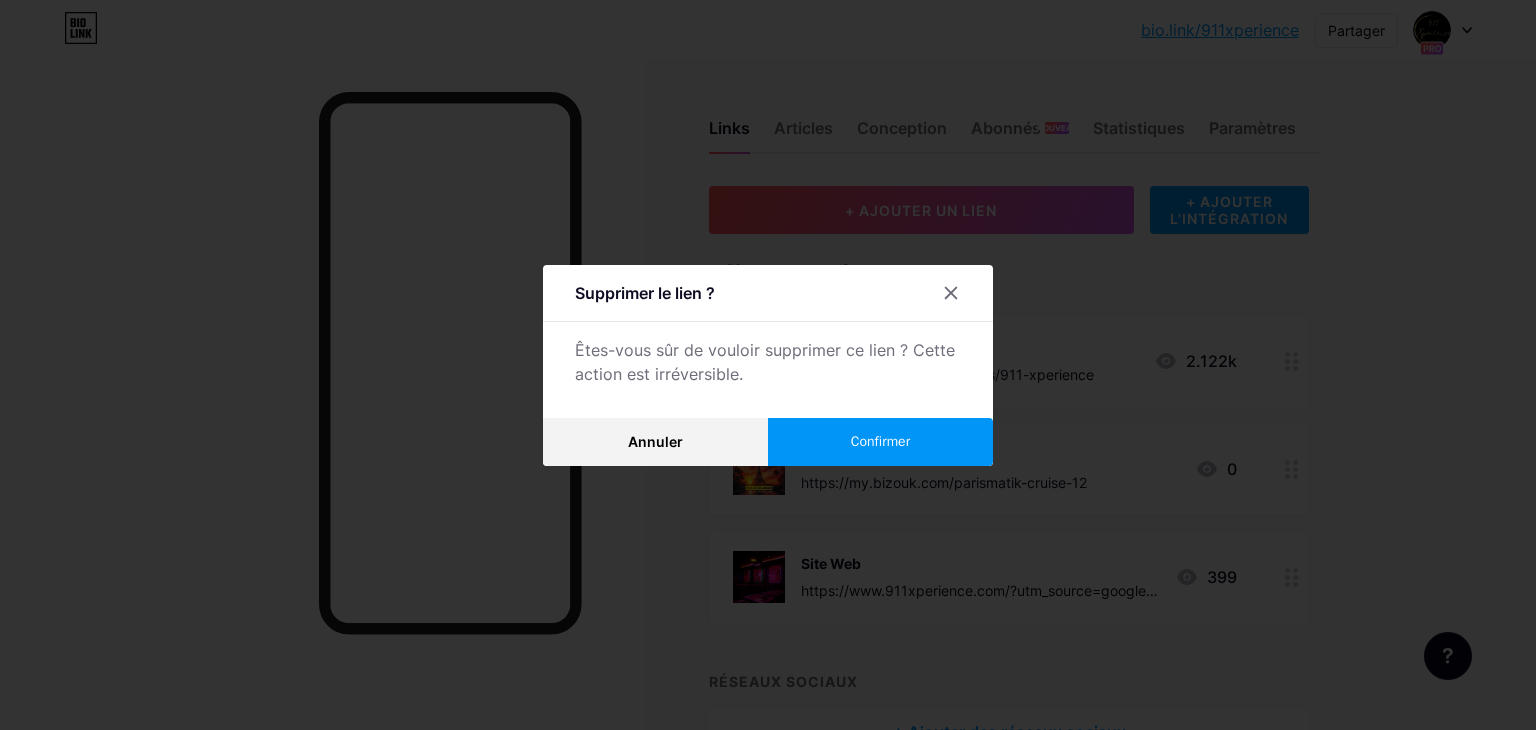 click on "Confirmer" at bounding box center (880, 442) 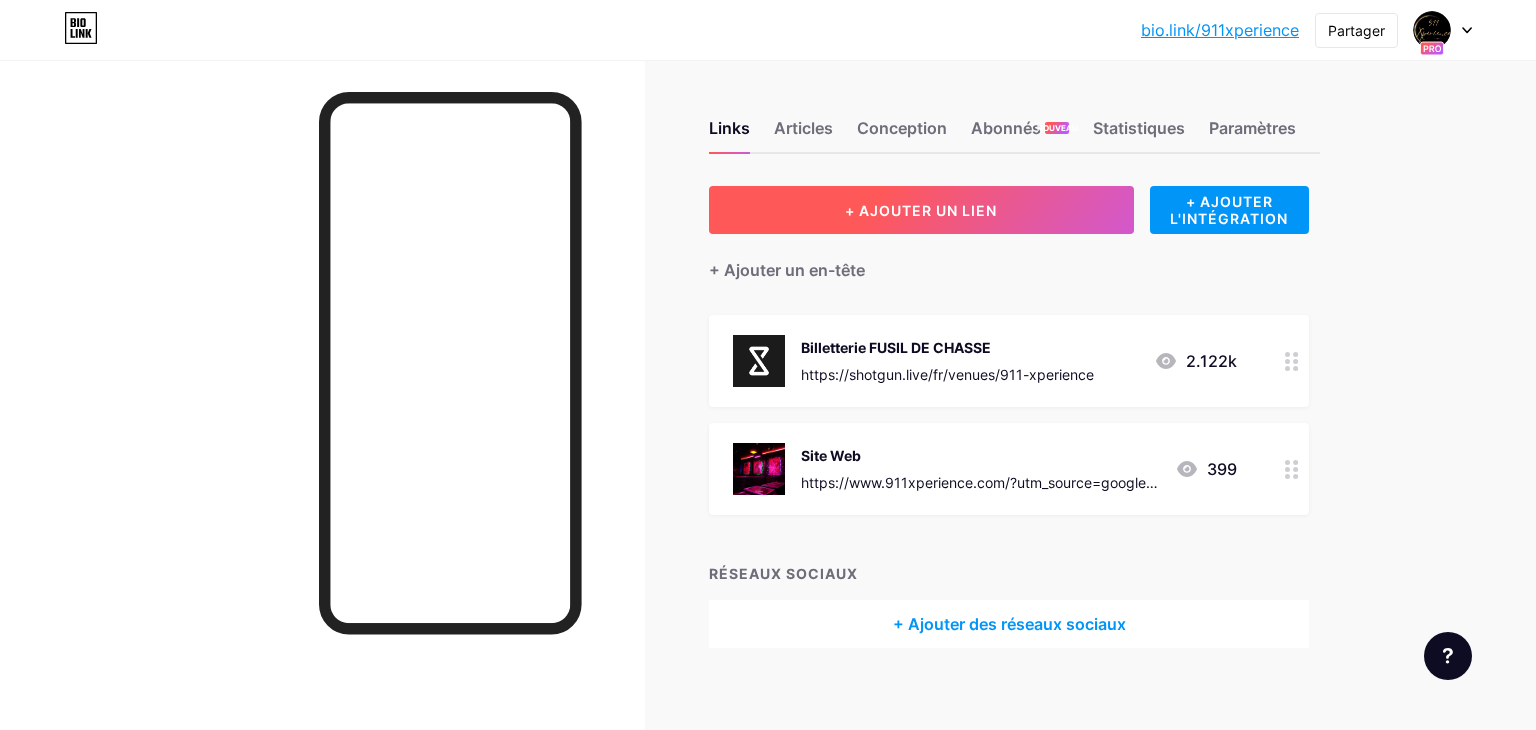 click on "+ AJOUTER UN LIEN" at bounding box center (921, 210) 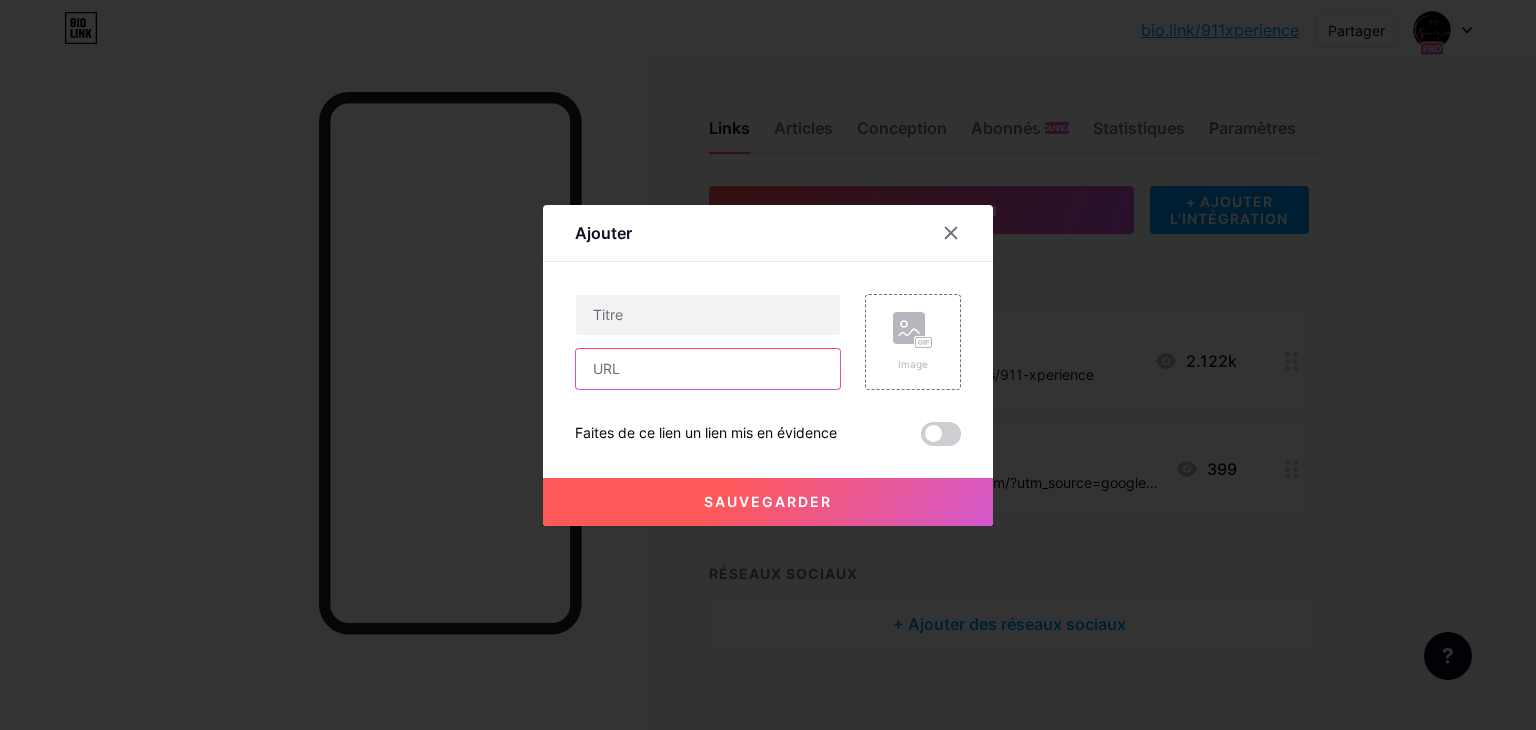 paste on "https://my.bizouk.com/summerlicious-carnaval" 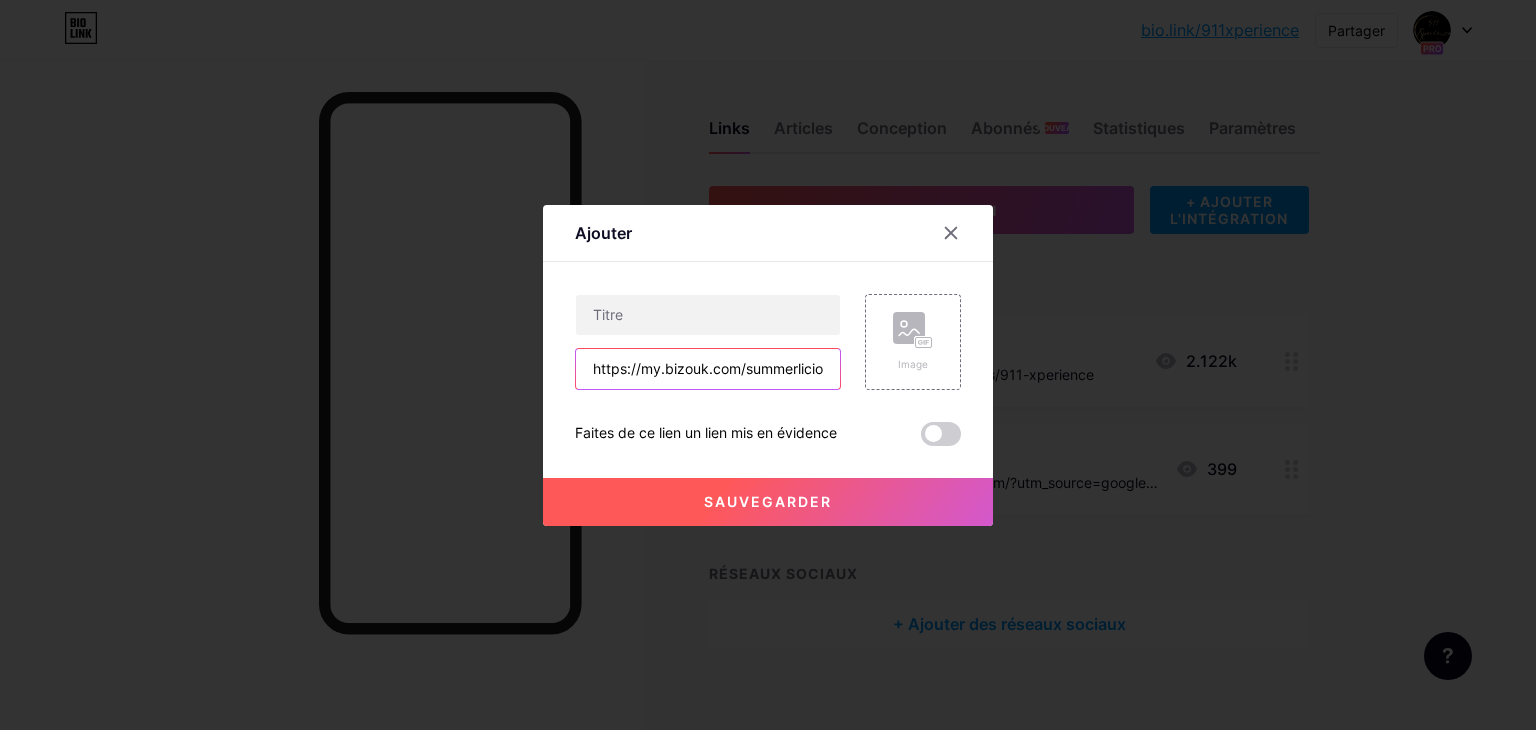 scroll, scrollTop: 0, scrollLeft: 77, axis: horizontal 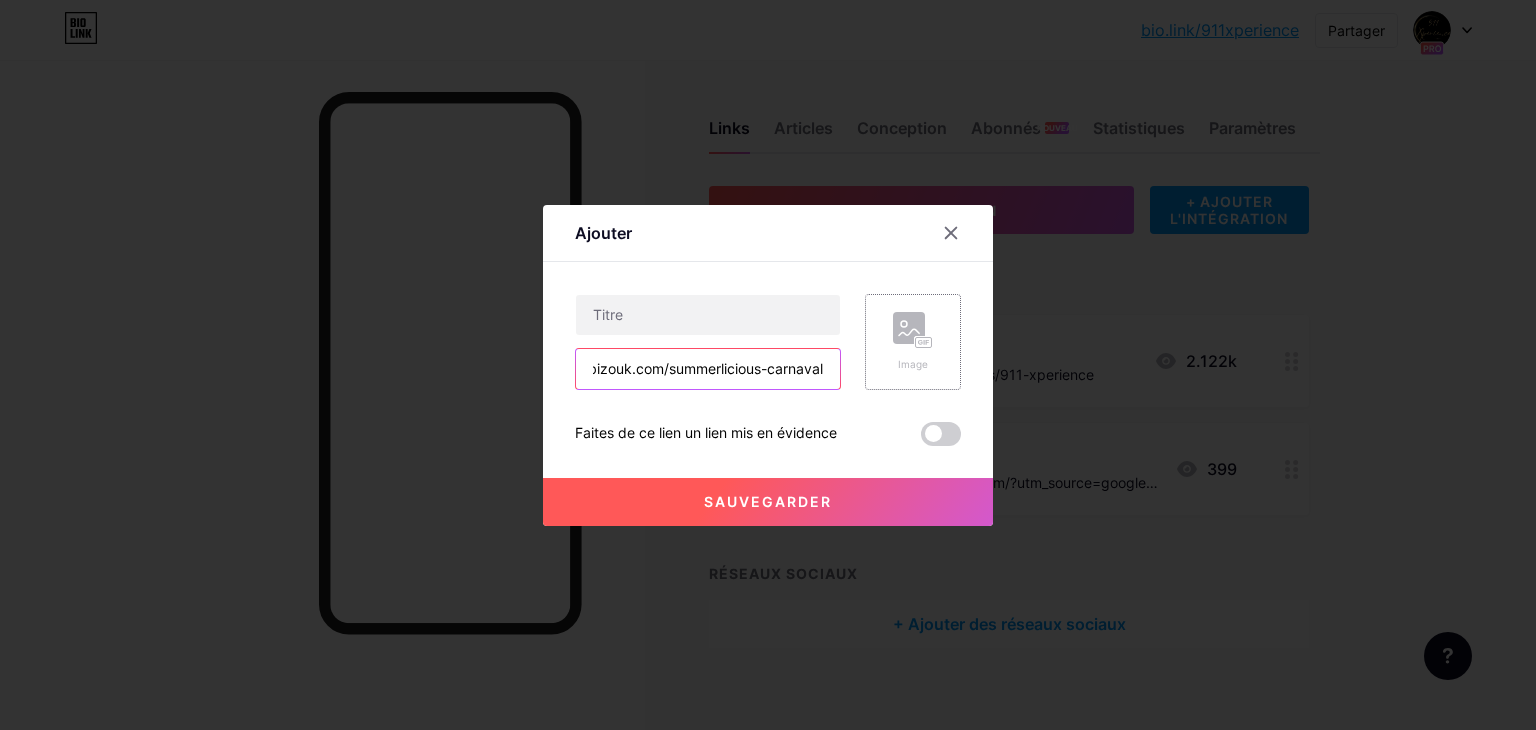 type on "https://my.bizouk.com/summerlicious-carnaval" 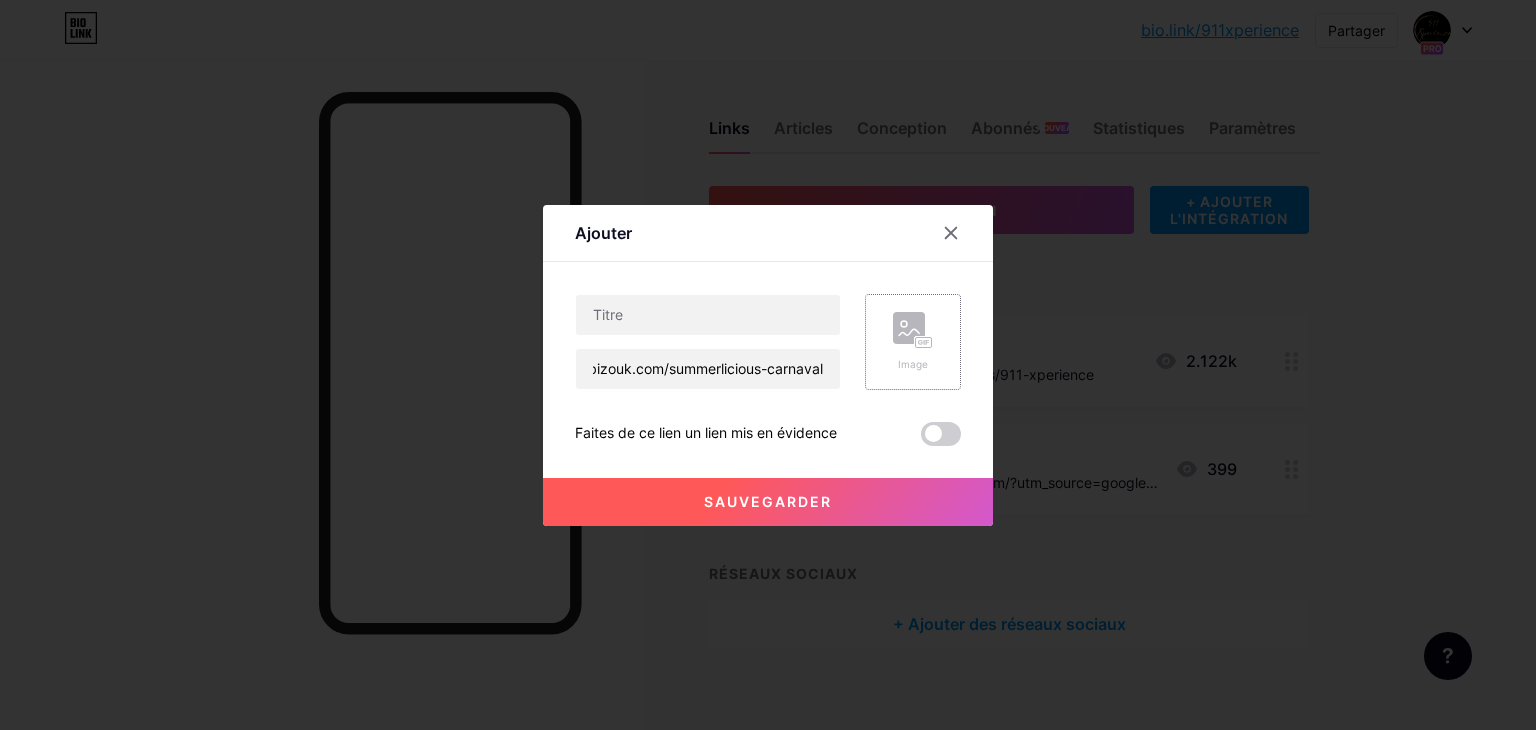 click on "Image" at bounding box center [913, 364] 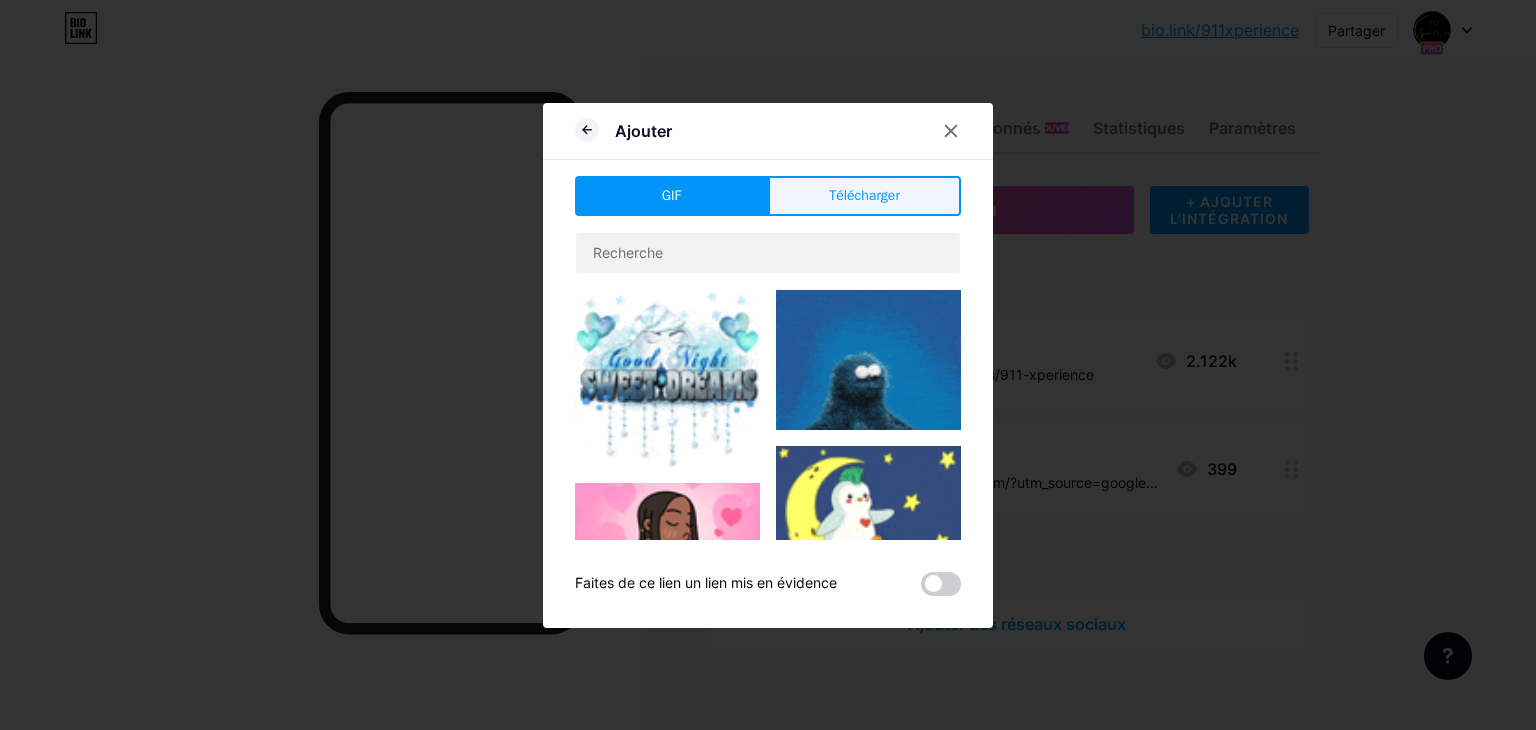 click on "Télécharger" at bounding box center (864, 195) 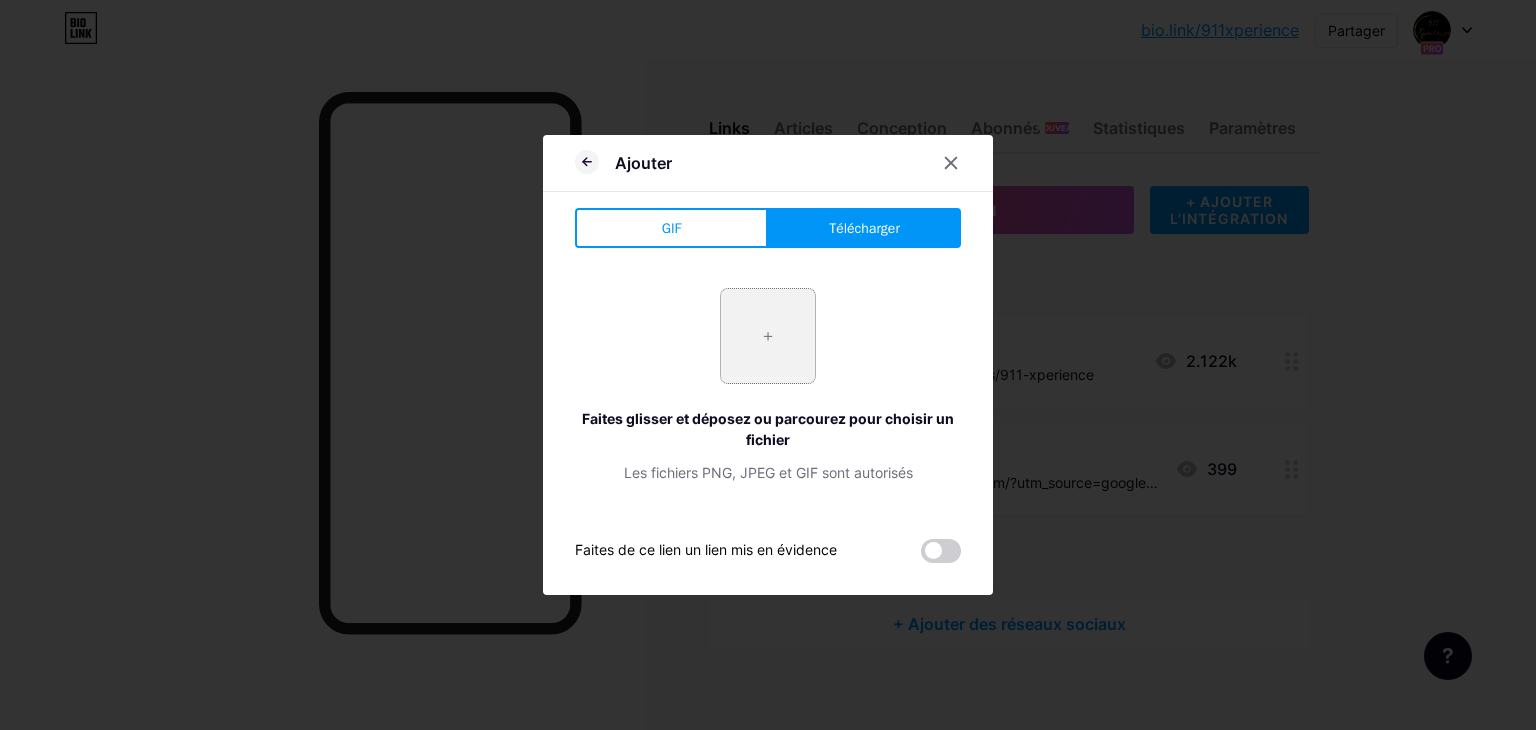 click at bounding box center [768, 336] 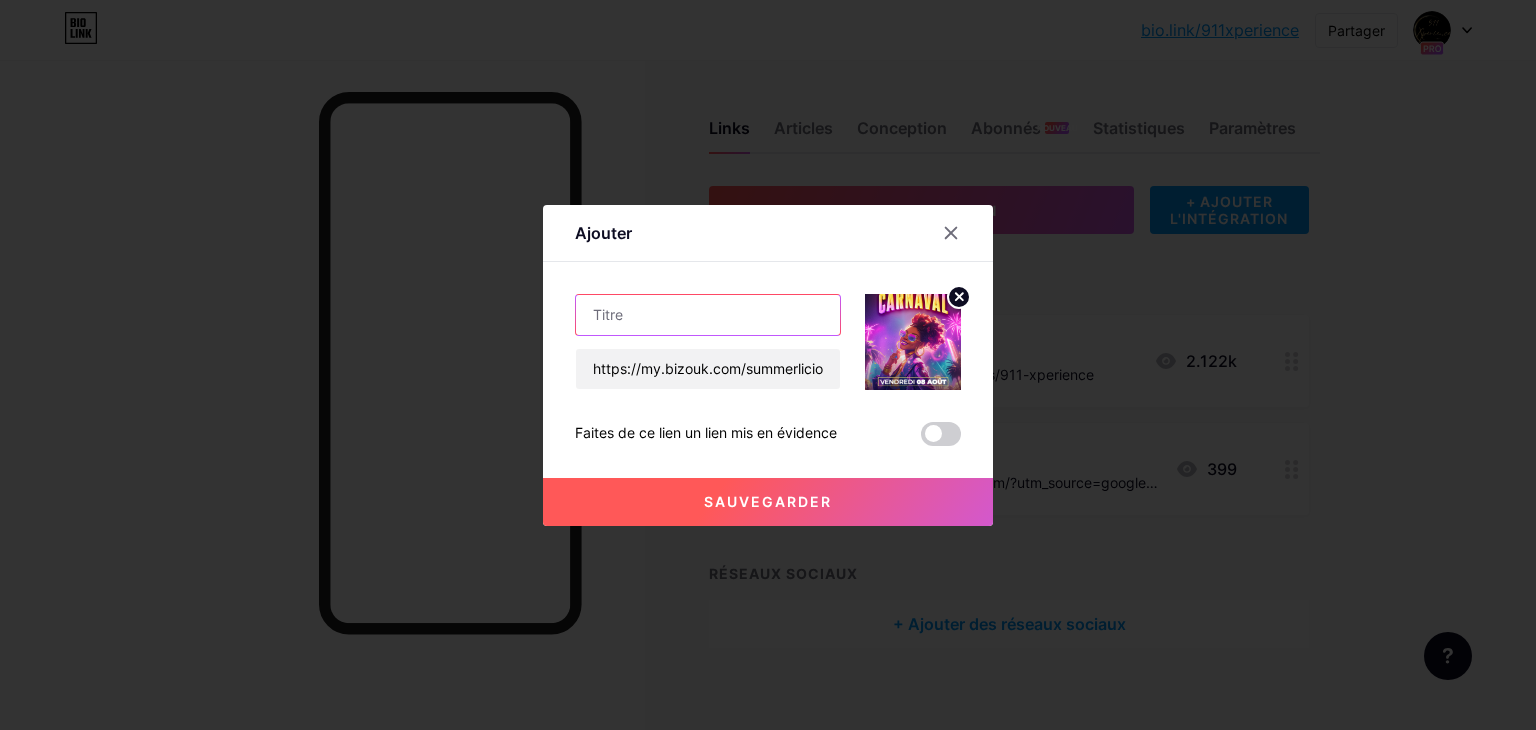 click at bounding box center [708, 315] 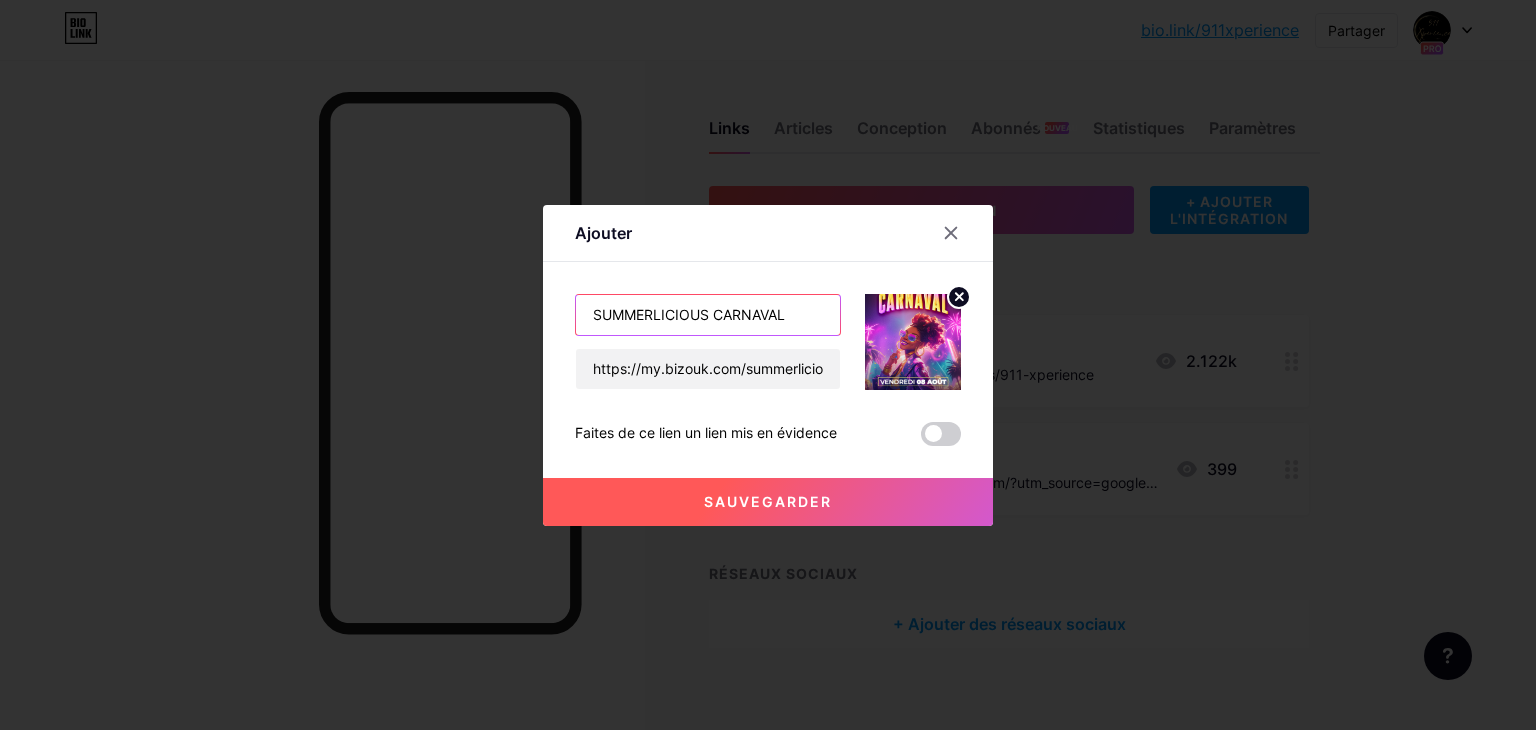 type on "SUMMERLICIOUS CARNAVAL" 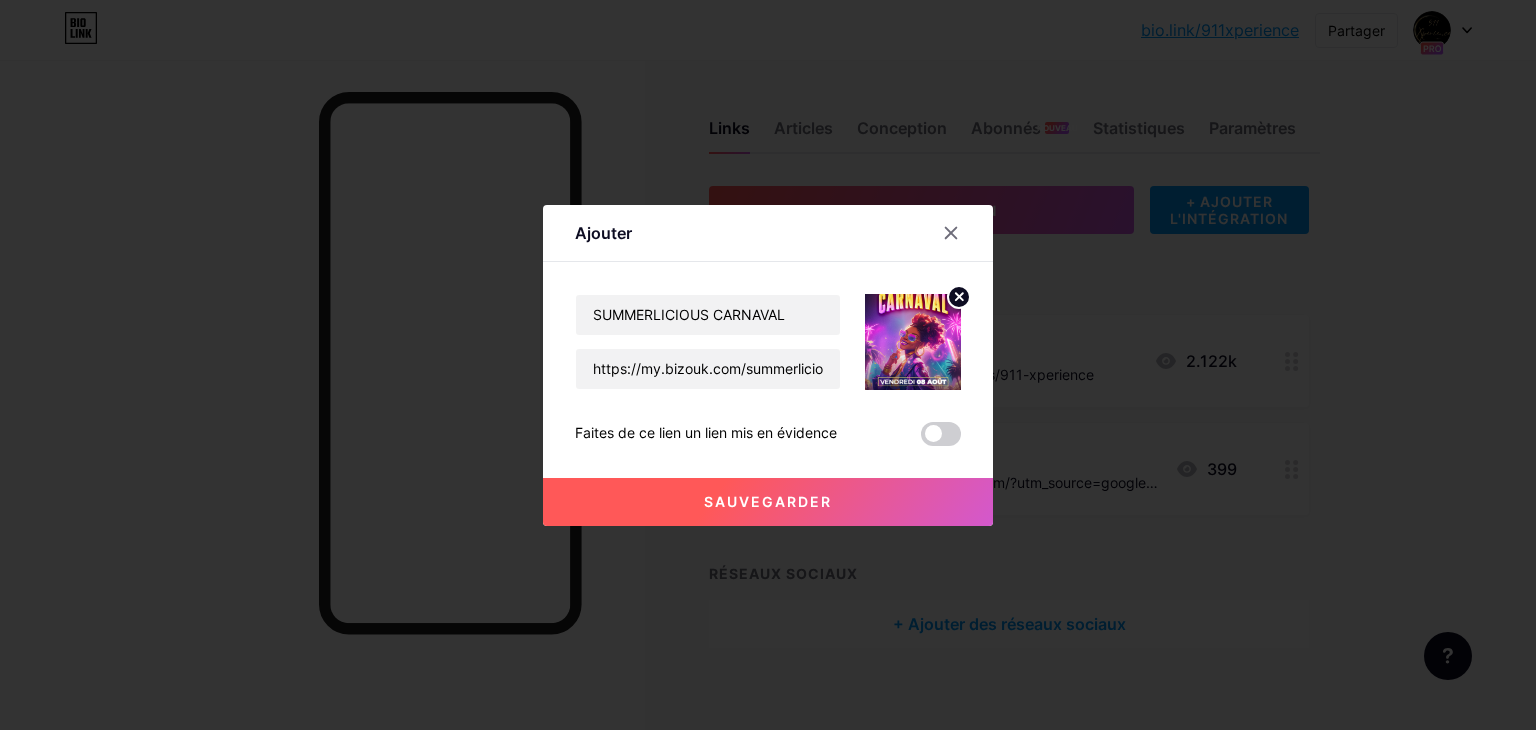 click on "Sauvegarder" at bounding box center [768, 501] 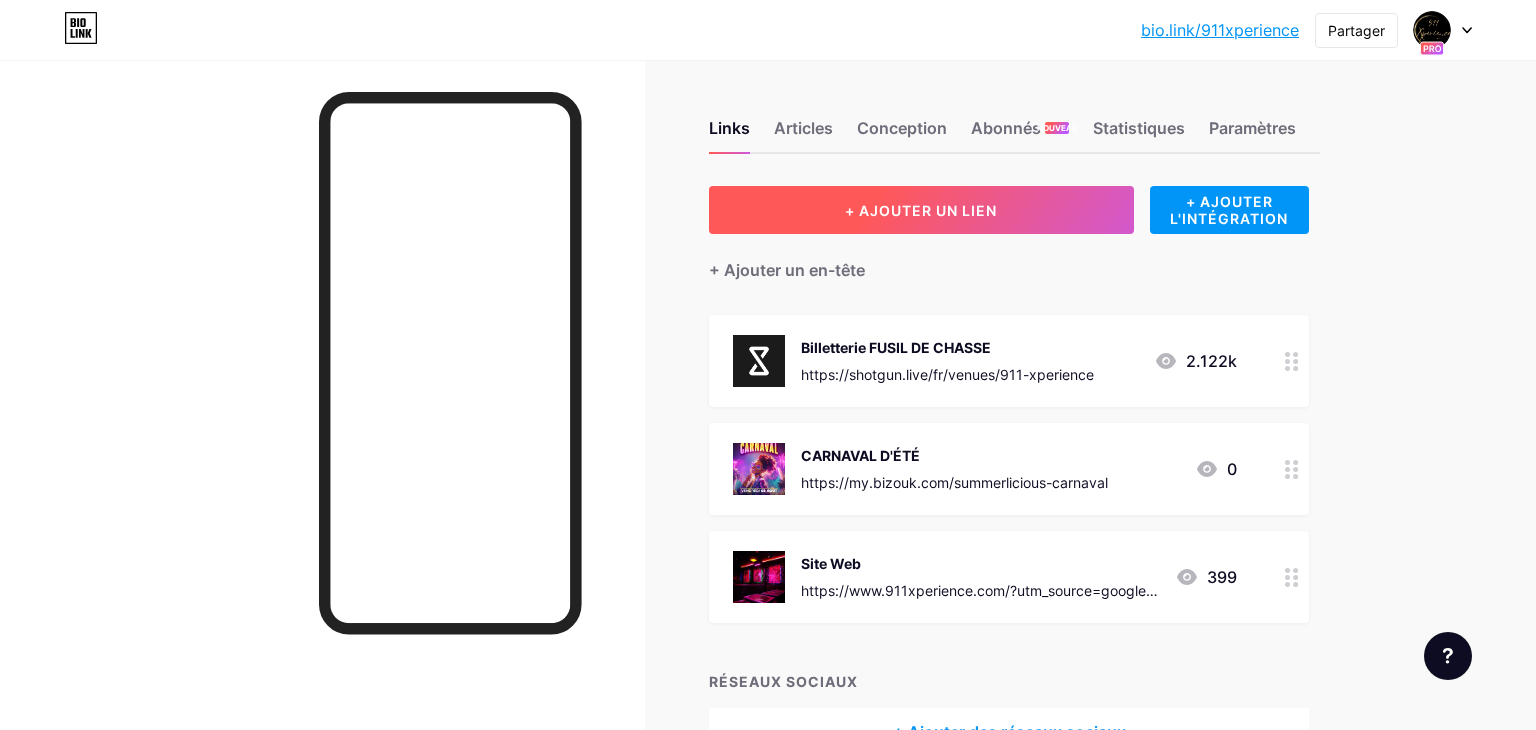 click on "+ AJOUTER UN LIEN" at bounding box center [921, 210] 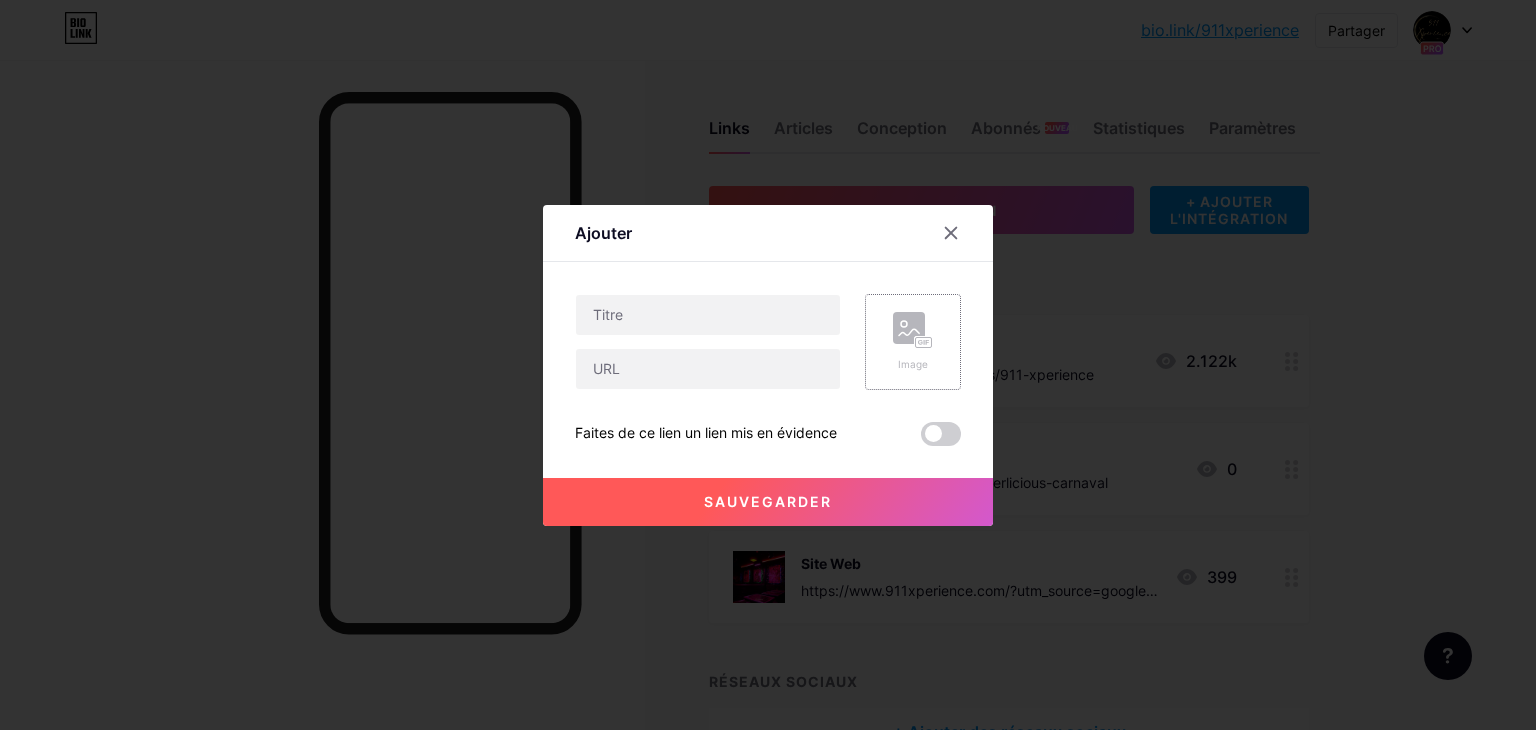 click on "Image" at bounding box center (913, 364) 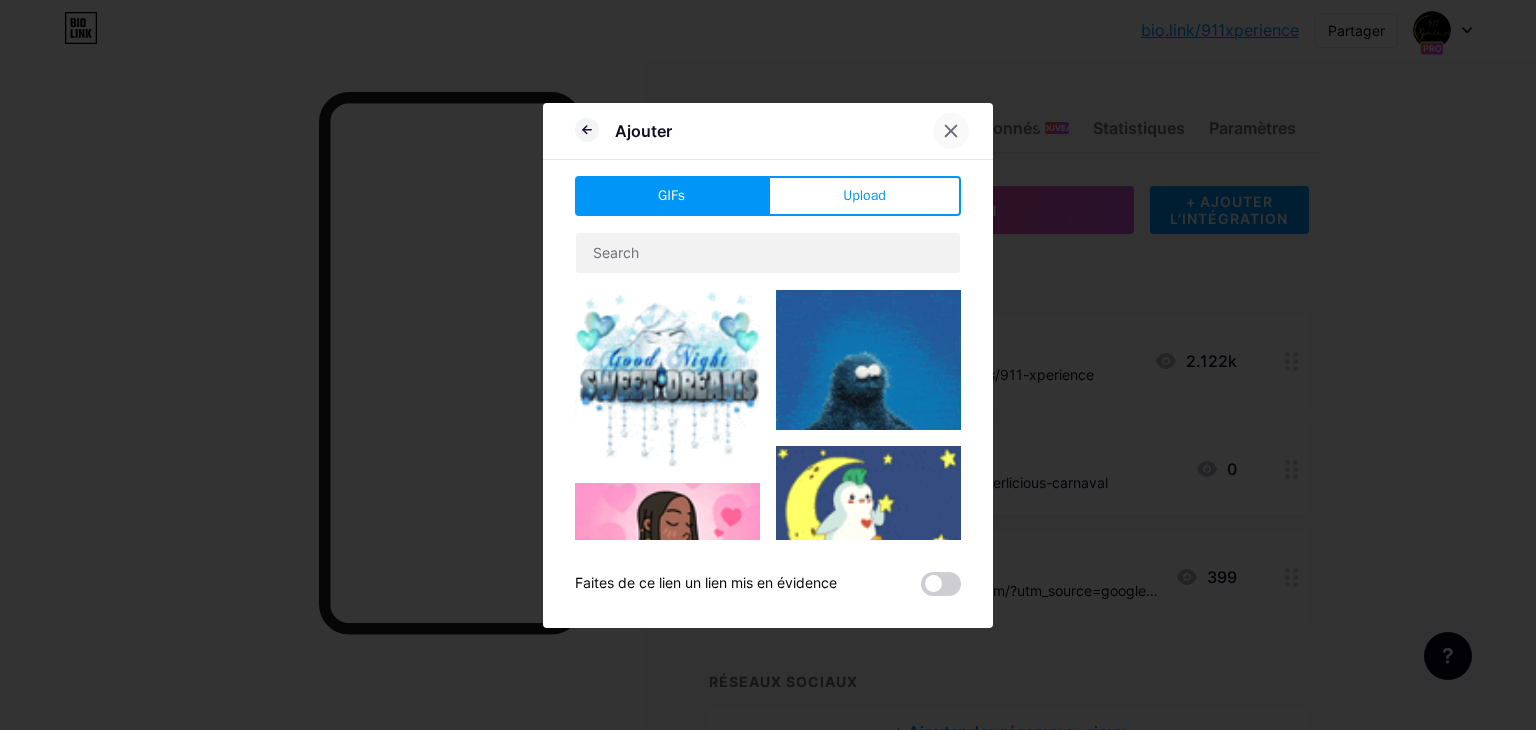 click 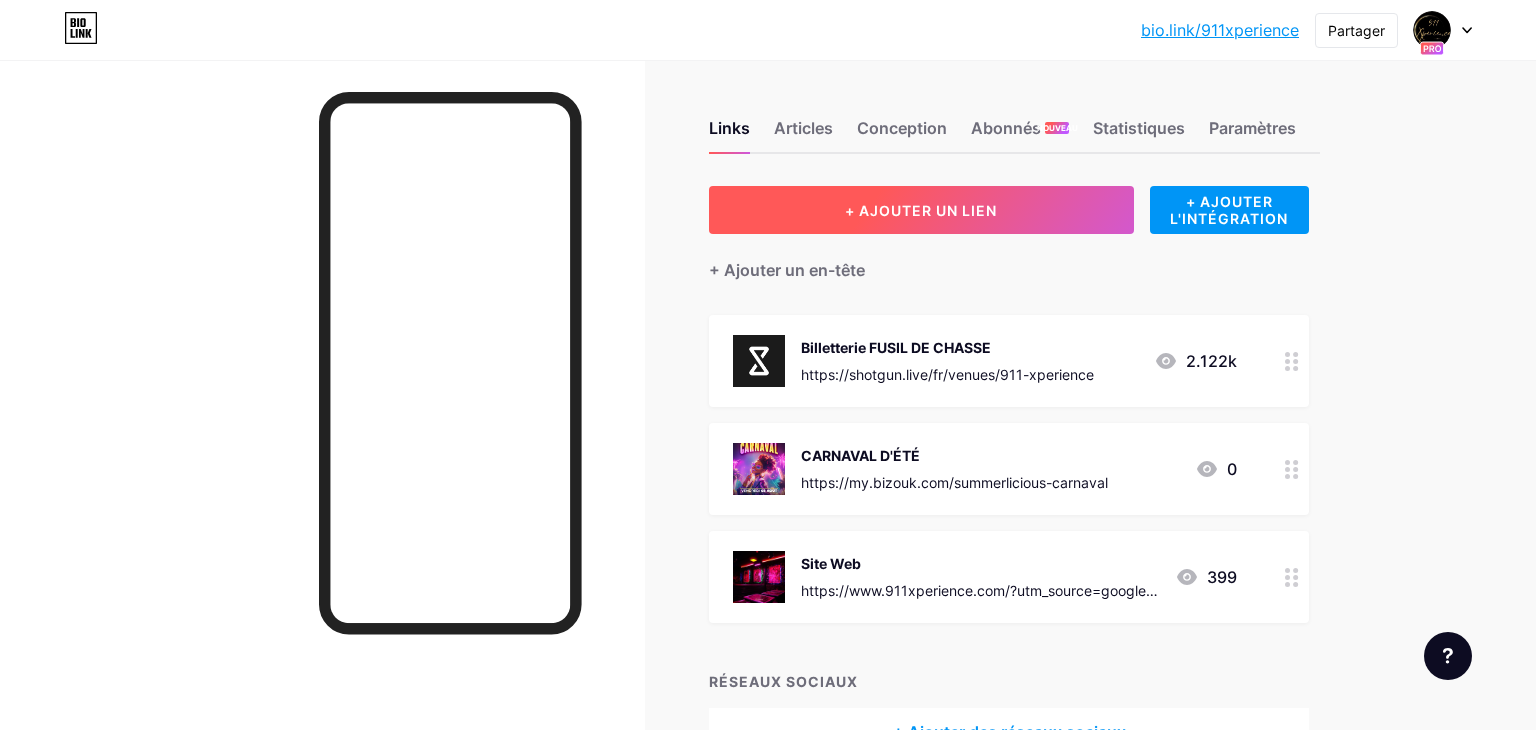 click on "+ AJOUTER UN LIEN" at bounding box center (921, 210) 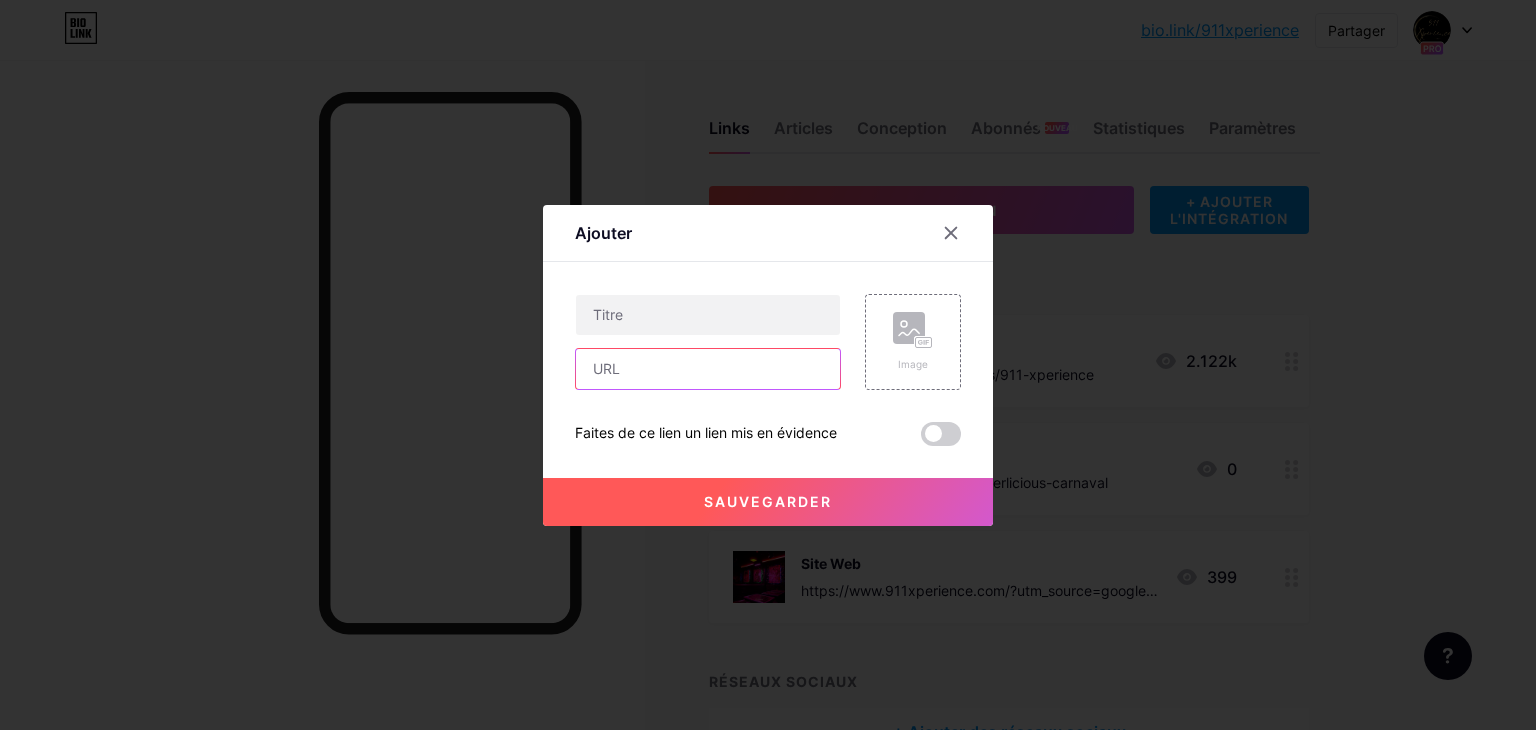 click at bounding box center (708, 369) 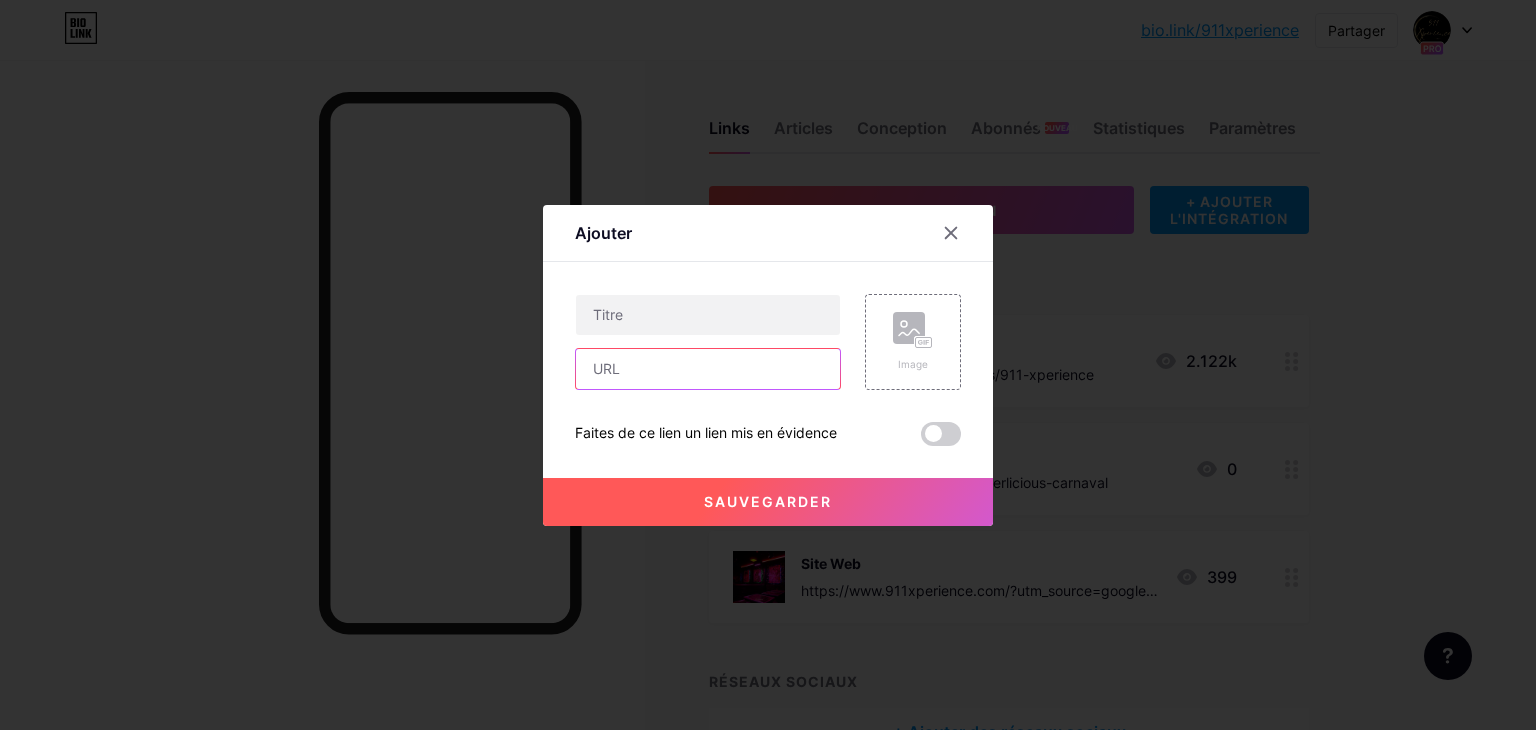 paste on "https://my.bizouk.com/mask-beach" 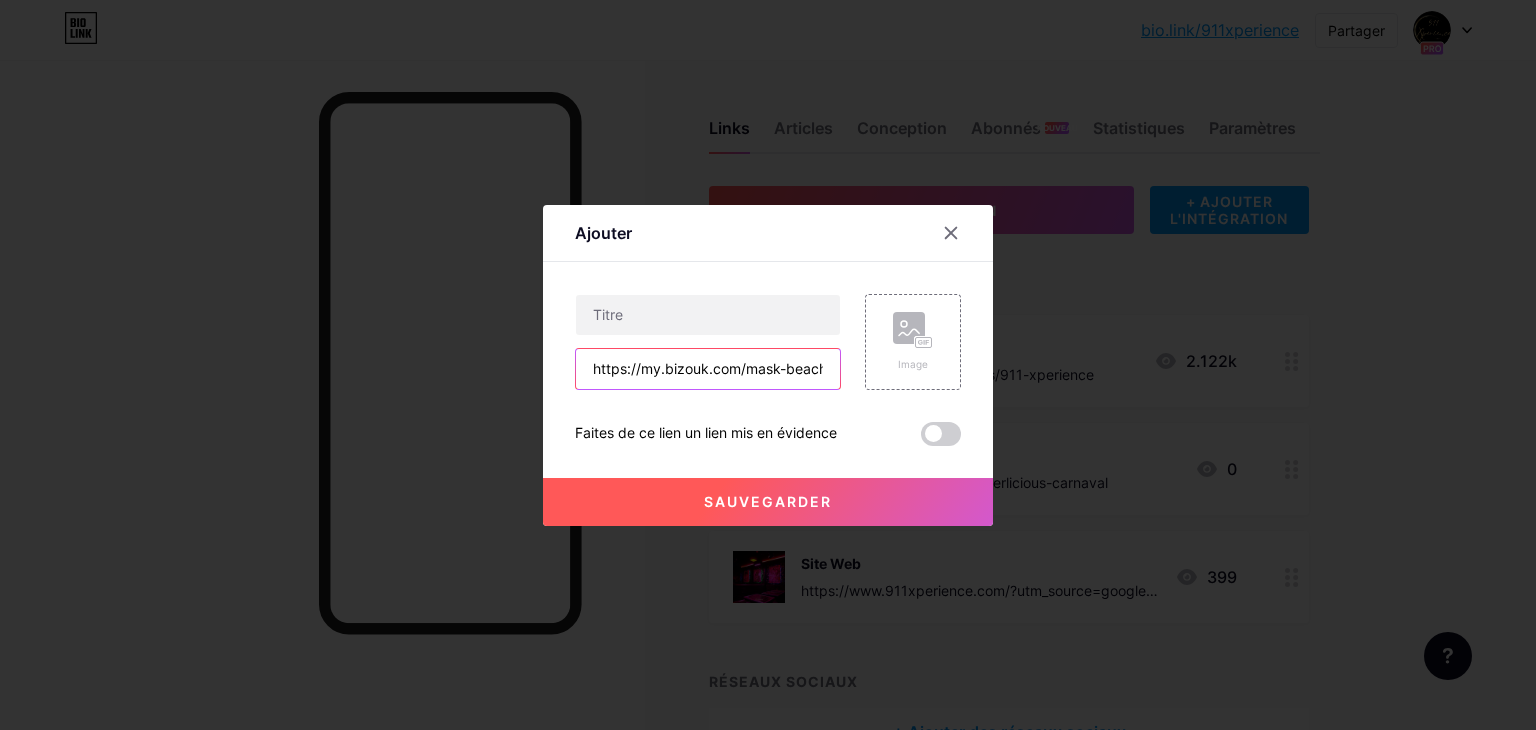 scroll, scrollTop: 0, scrollLeft: 2, axis: horizontal 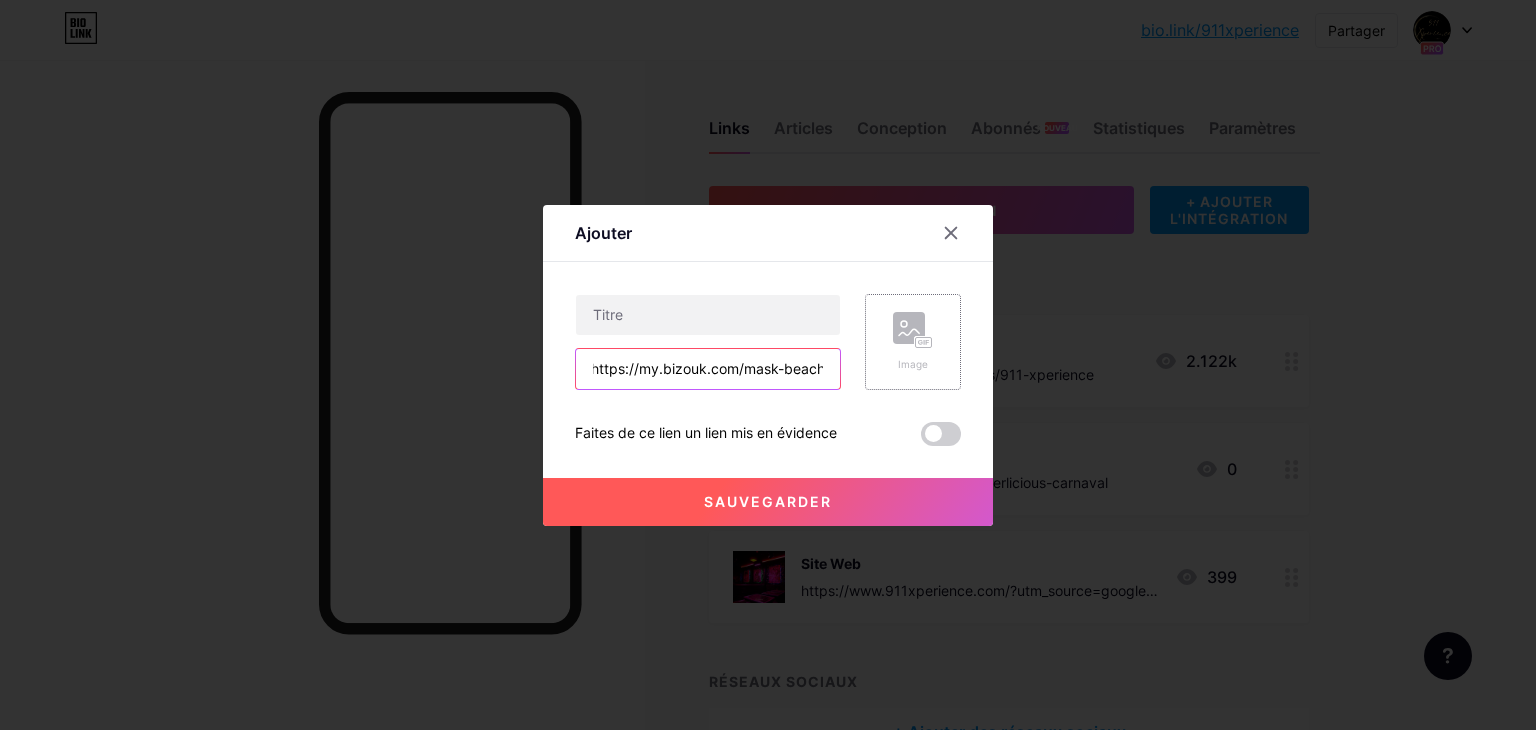 type on "https://my.bizouk.com/mask-beach" 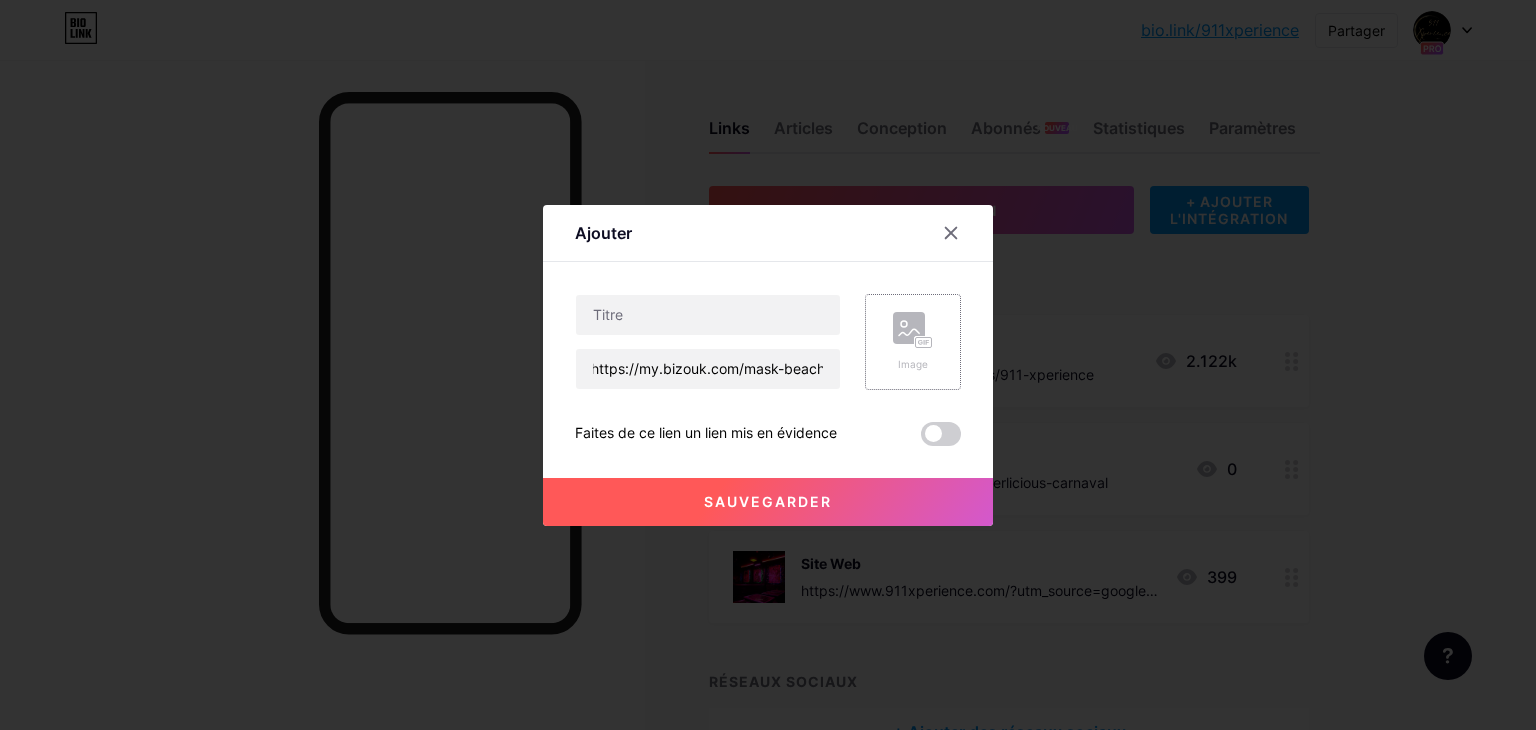 scroll, scrollTop: 0, scrollLeft: 0, axis: both 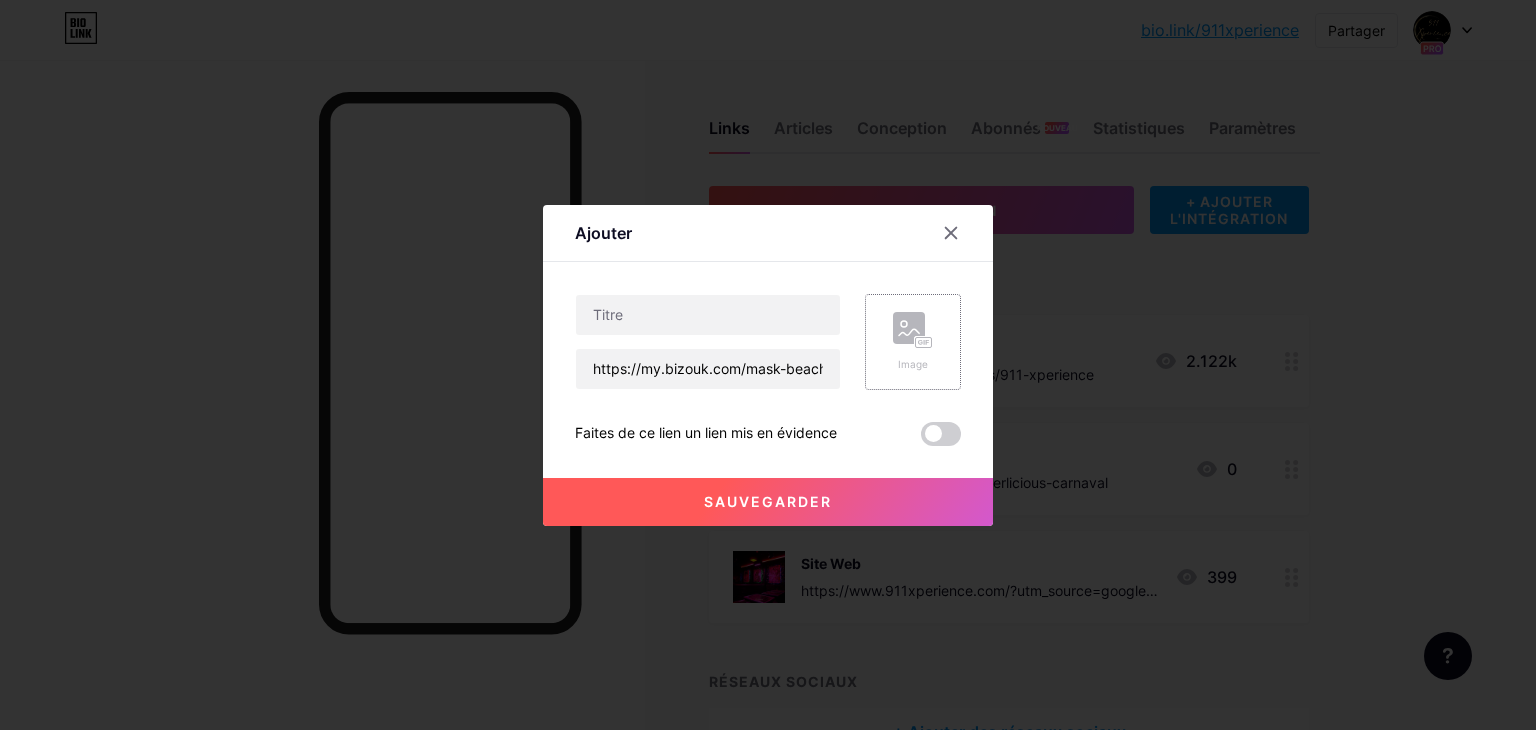 click 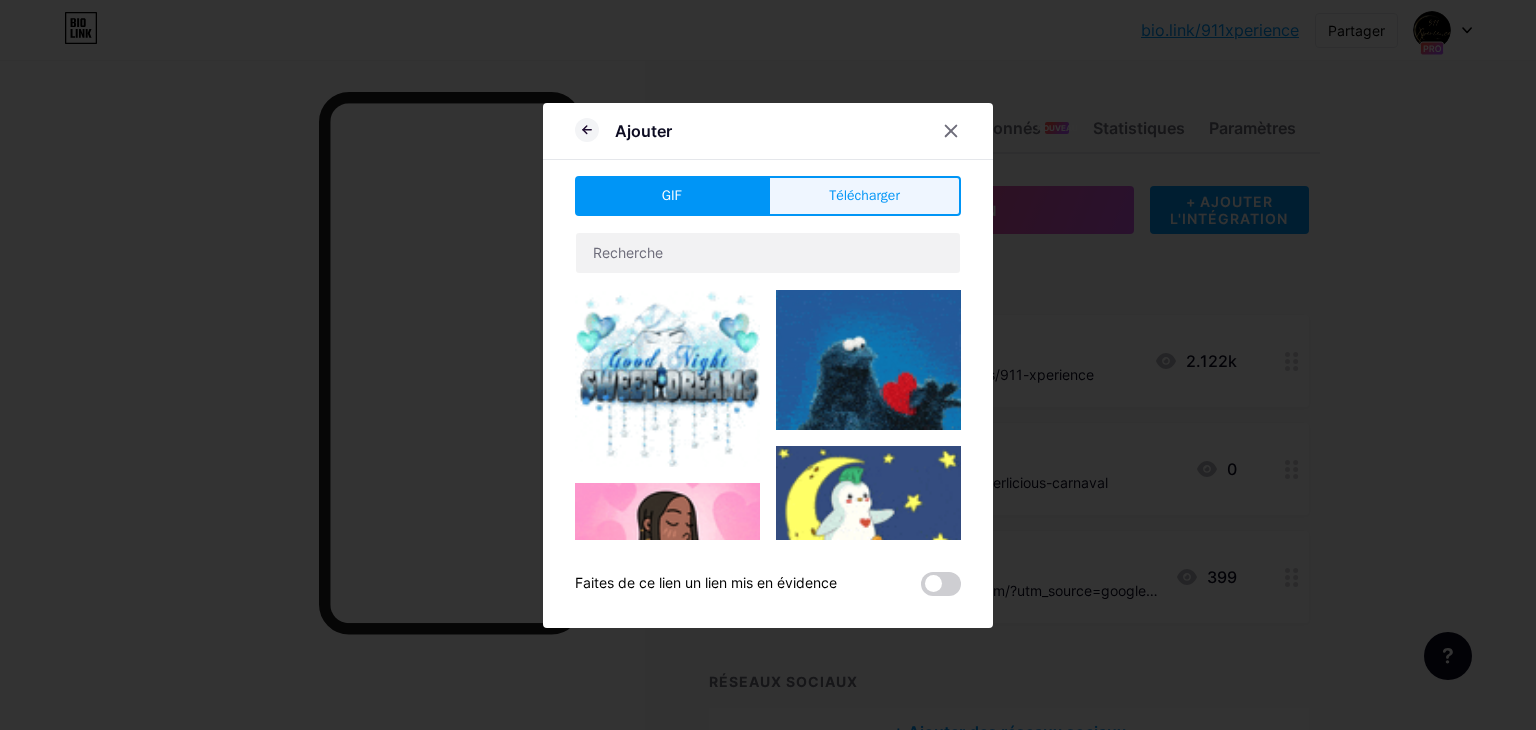 click on "Télécharger" at bounding box center (864, 196) 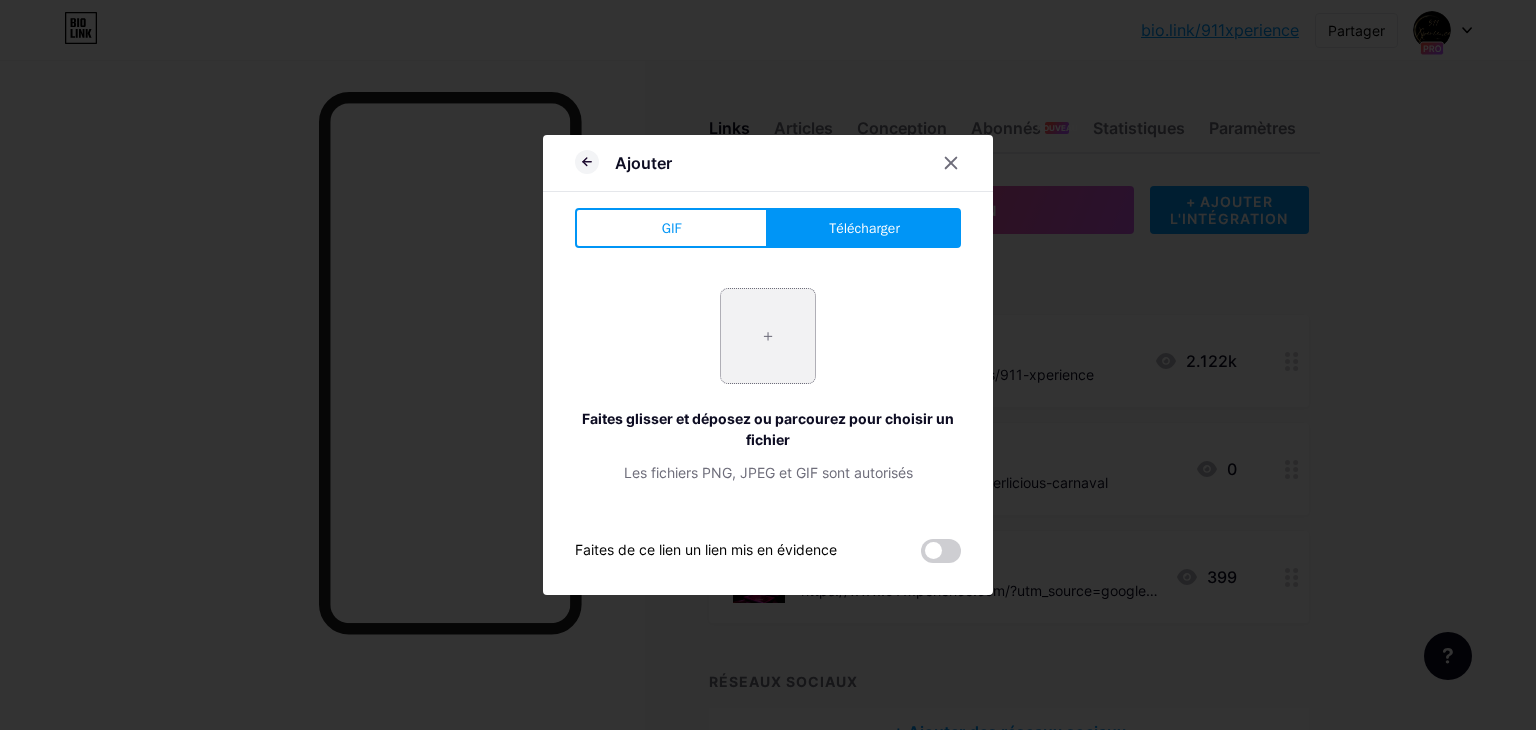 click at bounding box center [768, 336] 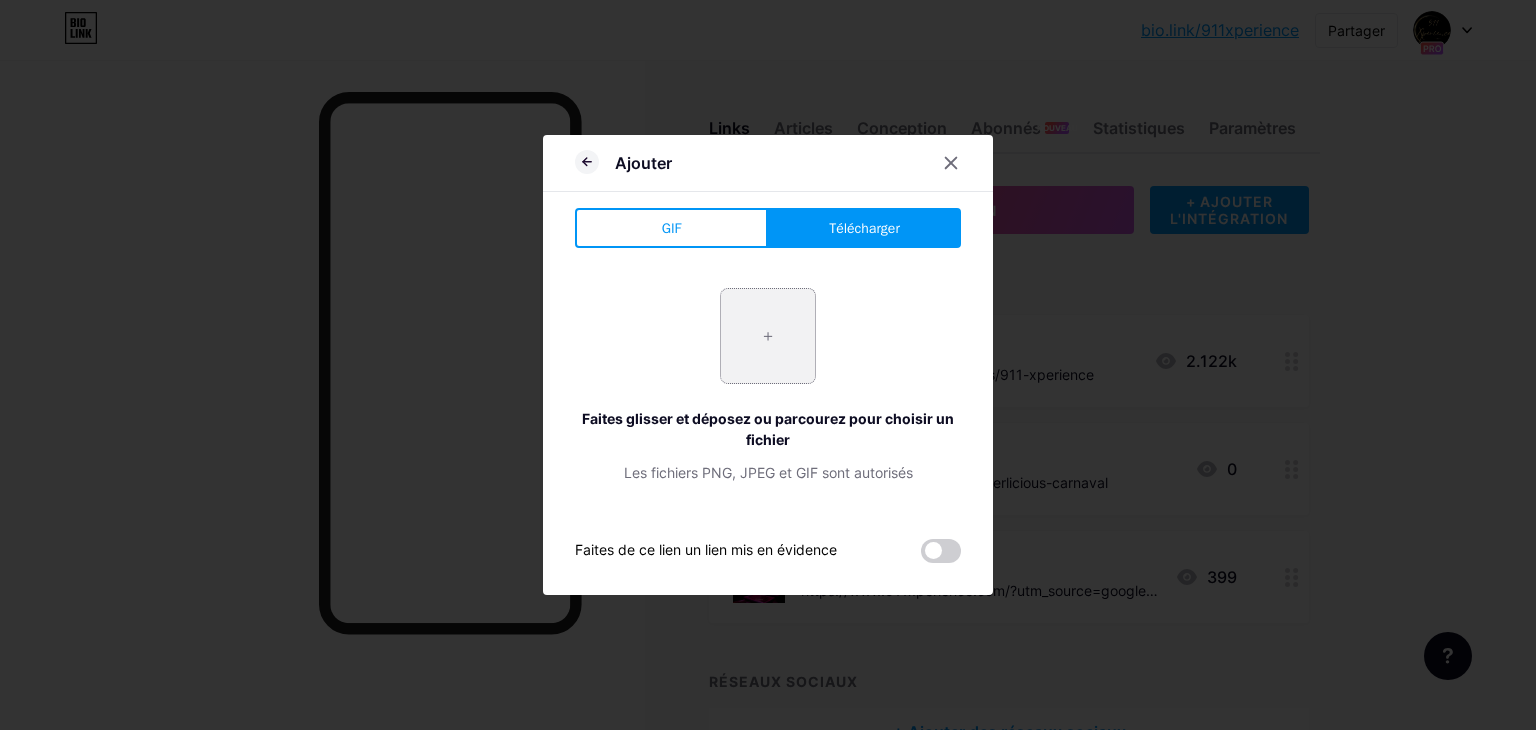 type on "C:\fakepath\ea067e6bd99448674b34d82424d65463_700_600_landscape_97.jpg" 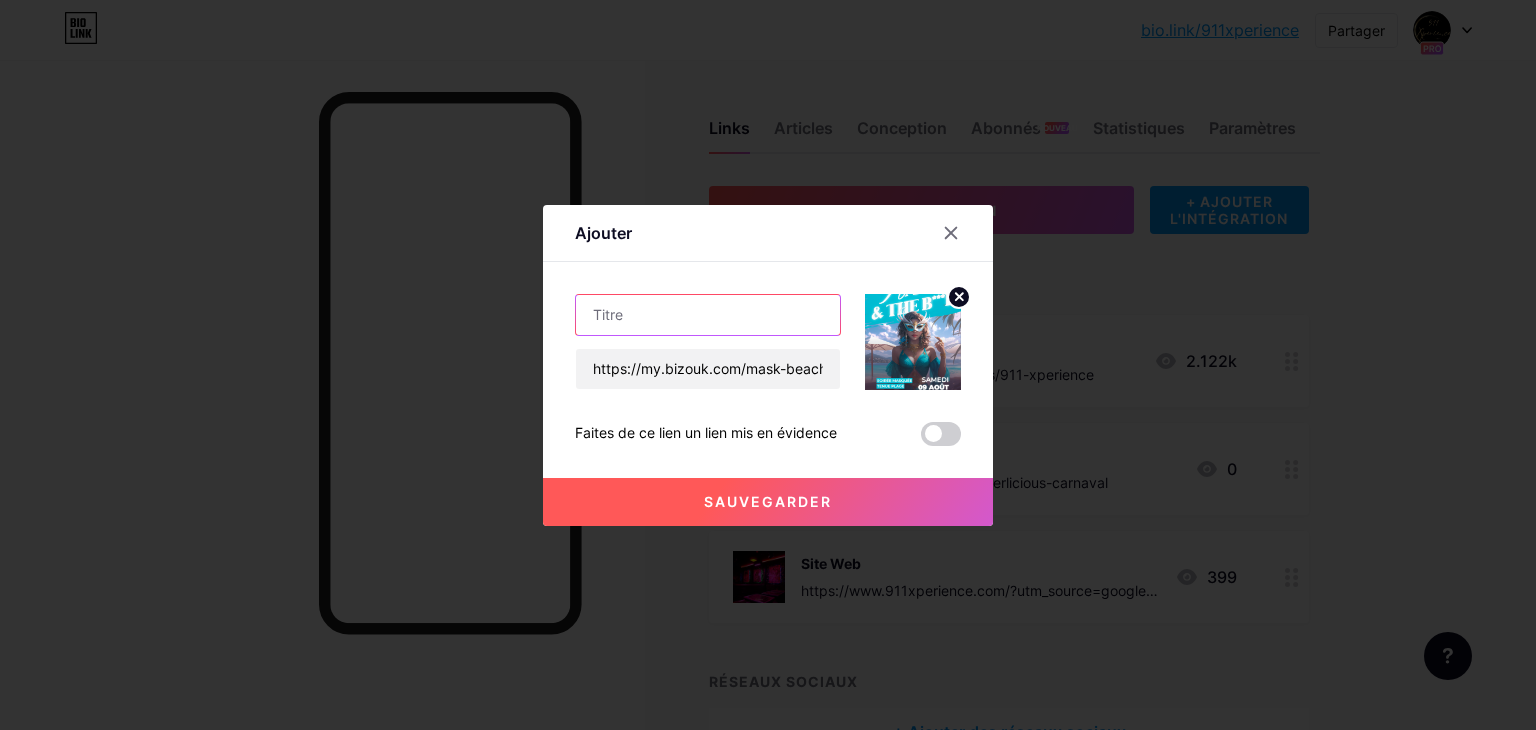 click at bounding box center (708, 315) 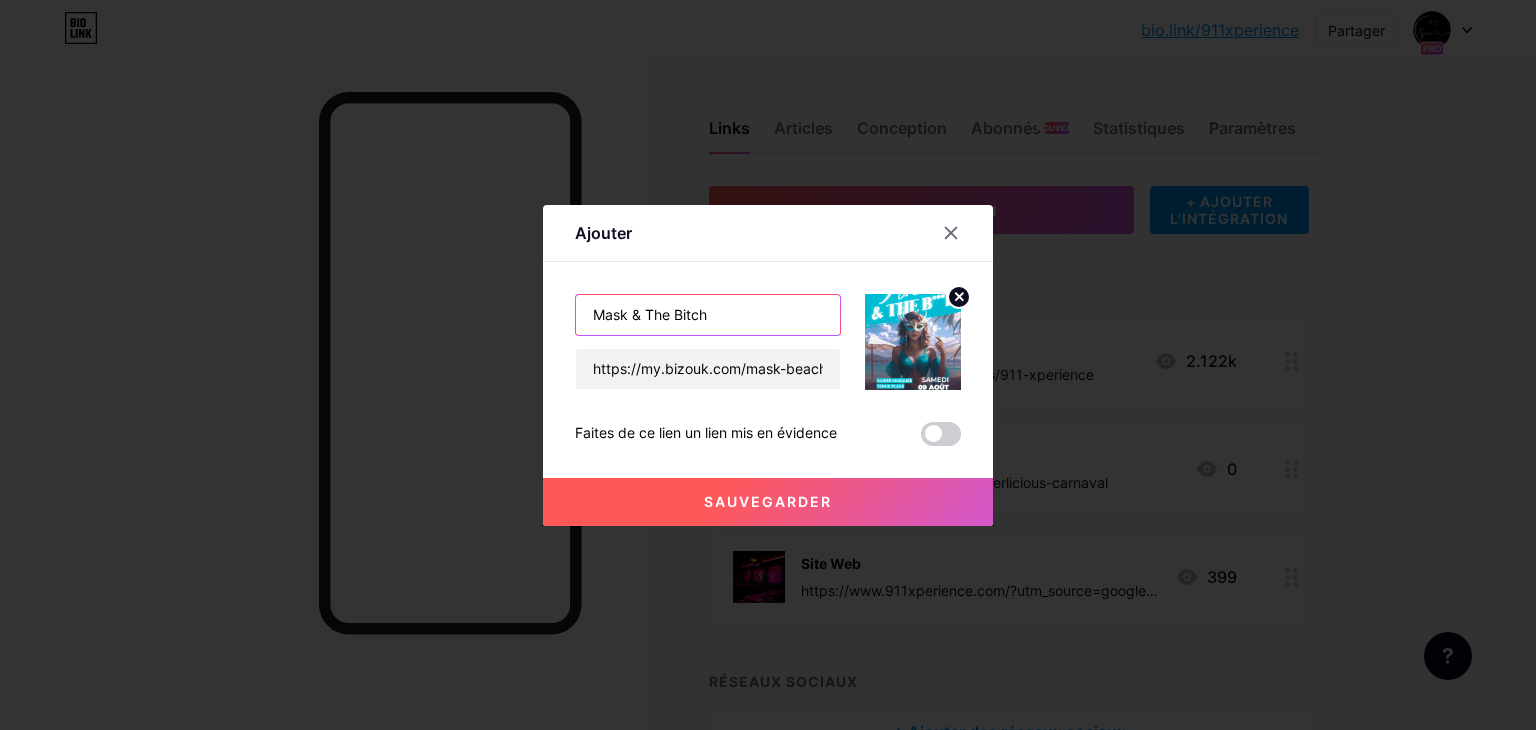 type on "Mask & The Bitch" 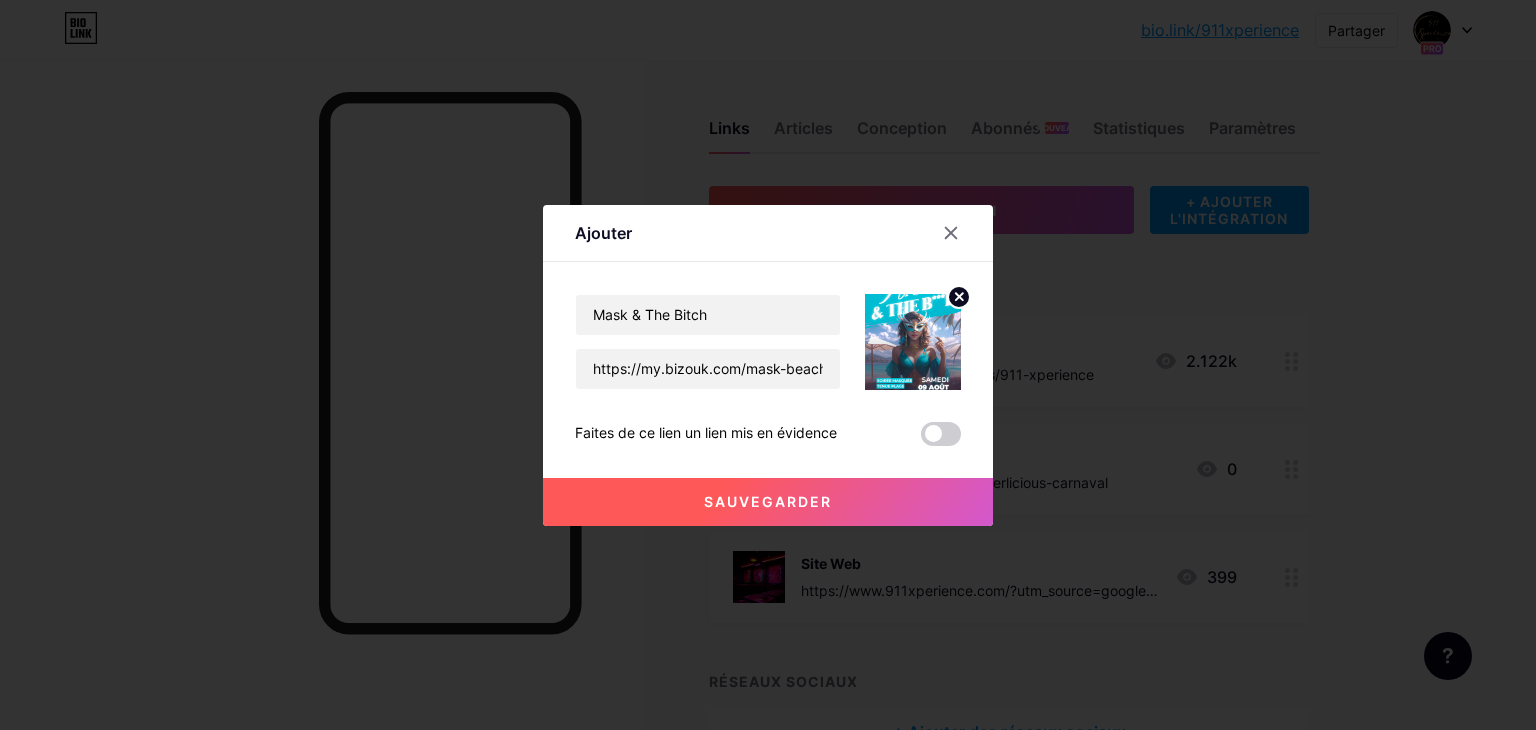 click on "Sauvegarder" at bounding box center [768, 501] 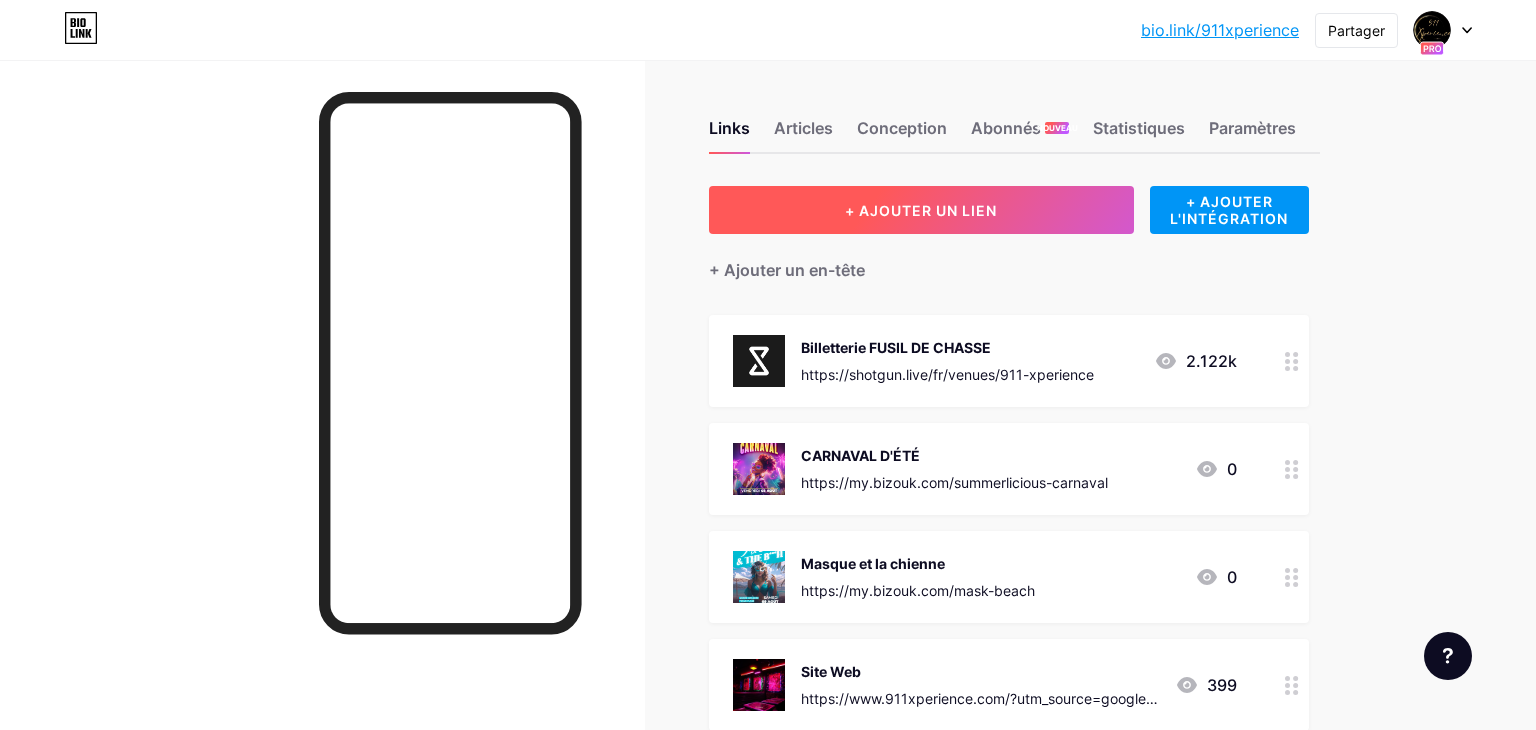 click on "+ AJOUTER UN LIEN" at bounding box center (921, 210) 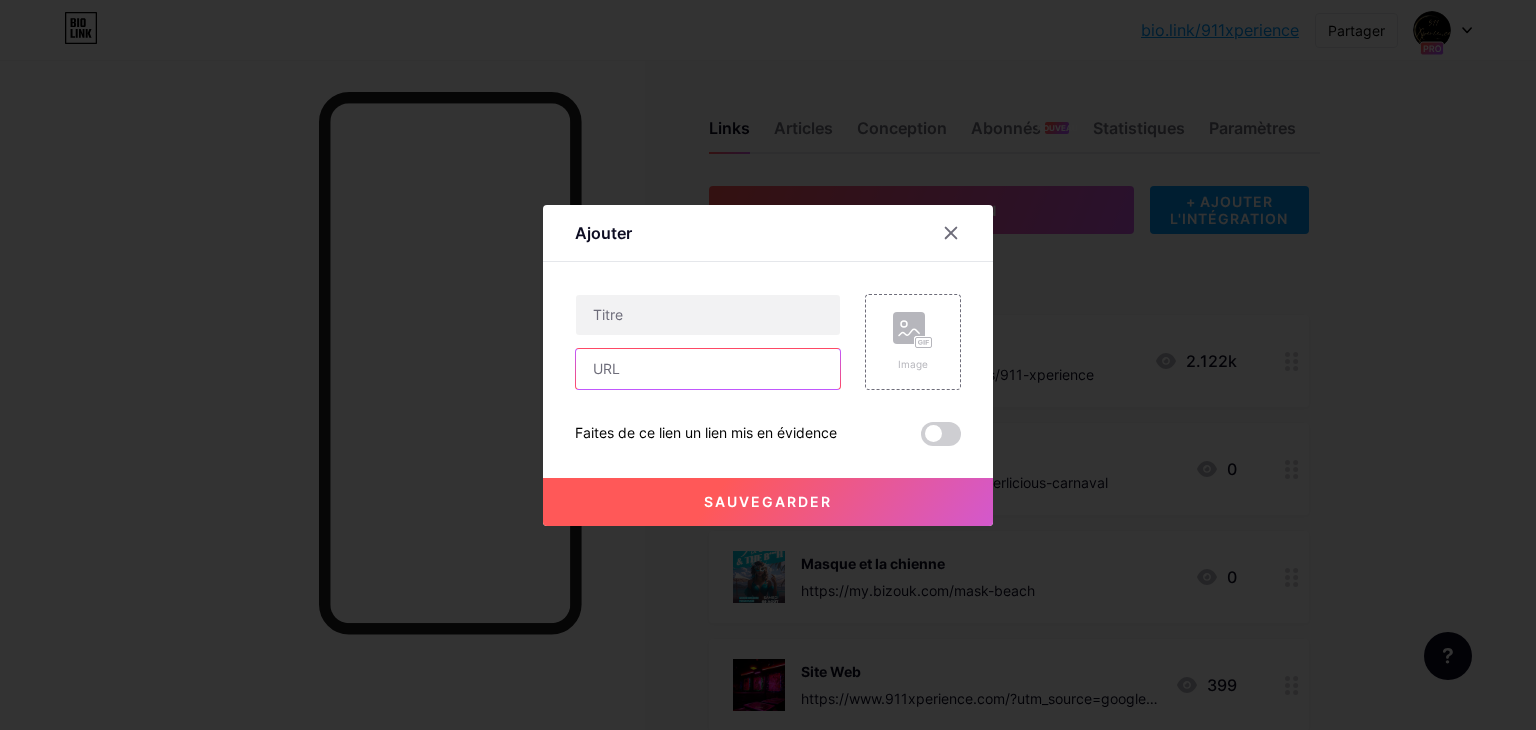 paste on "https://my.bizouk.com/parismatik-cruise-13" 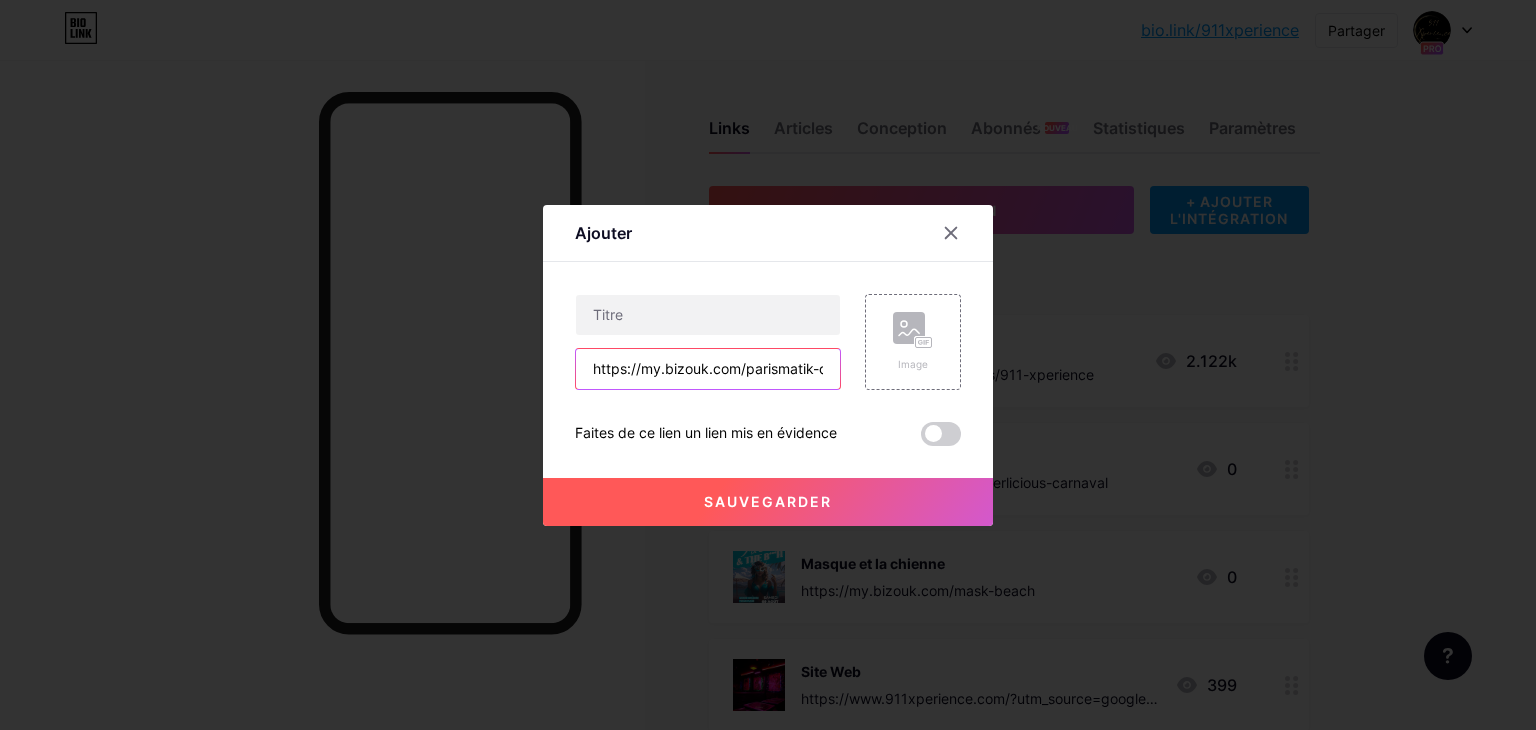 scroll, scrollTop: 0, scrollLeft: 56, axis: horizontal 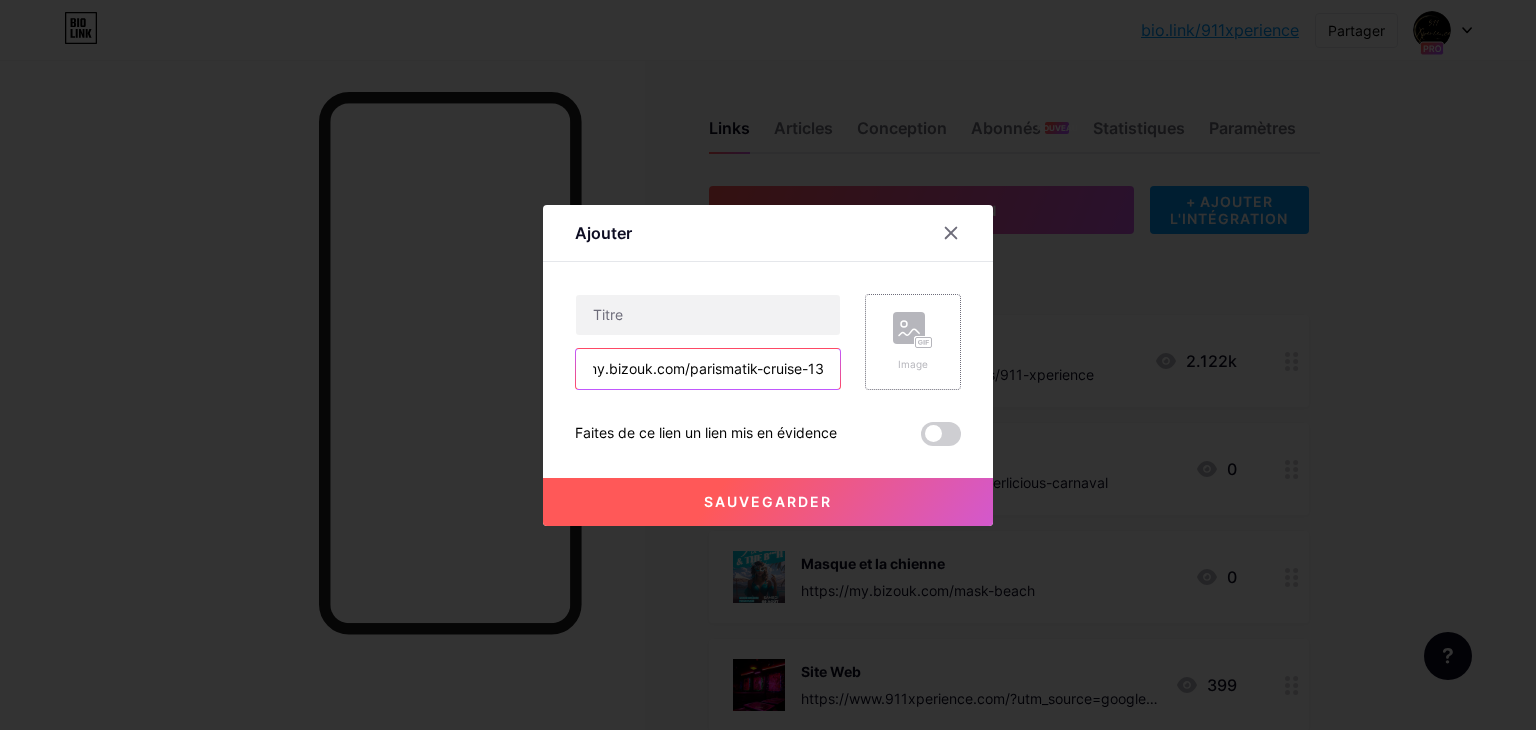 type on "https://my.bizouk.com/parismatik-cruise-13" 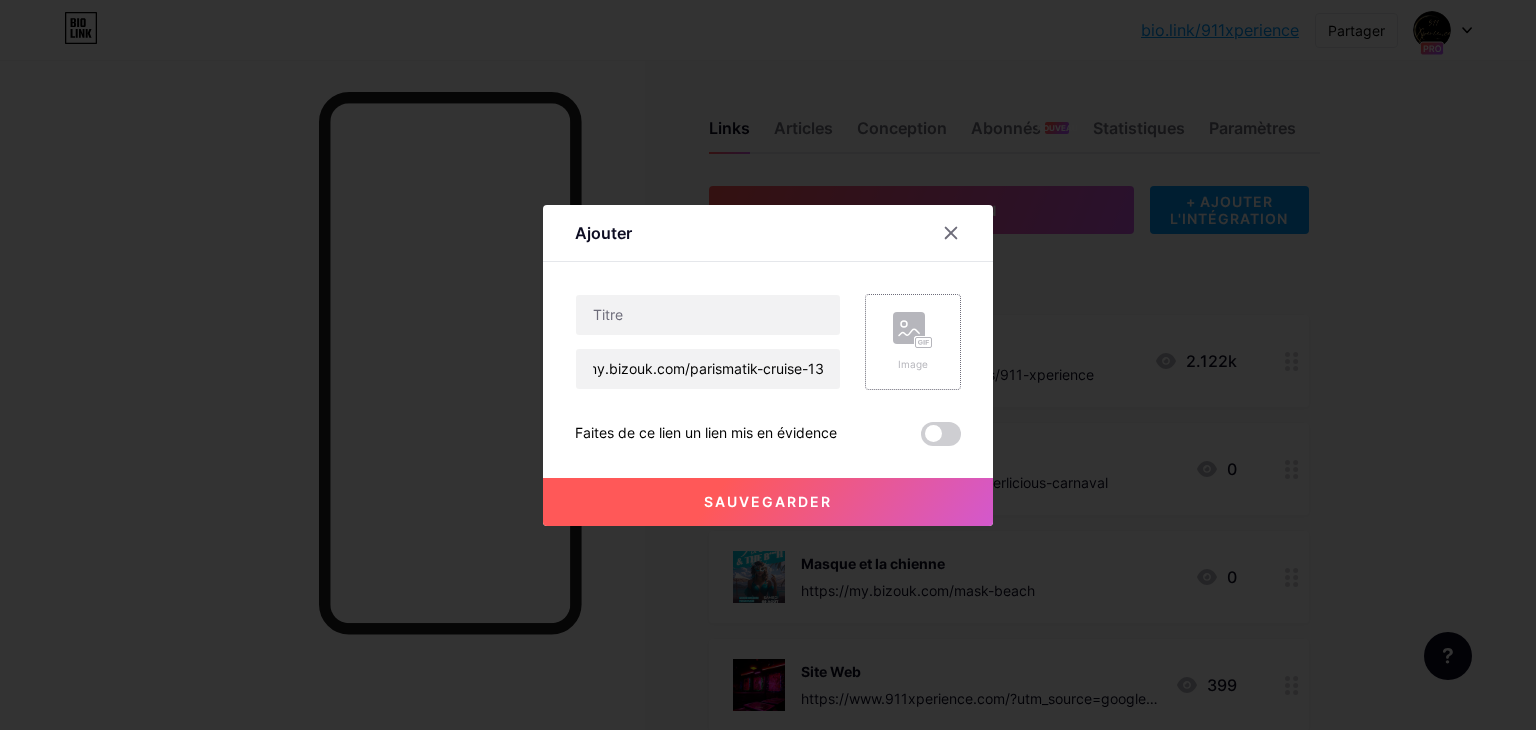 scroll, scrollTop: 0, scrollLeft: 0, axis: both 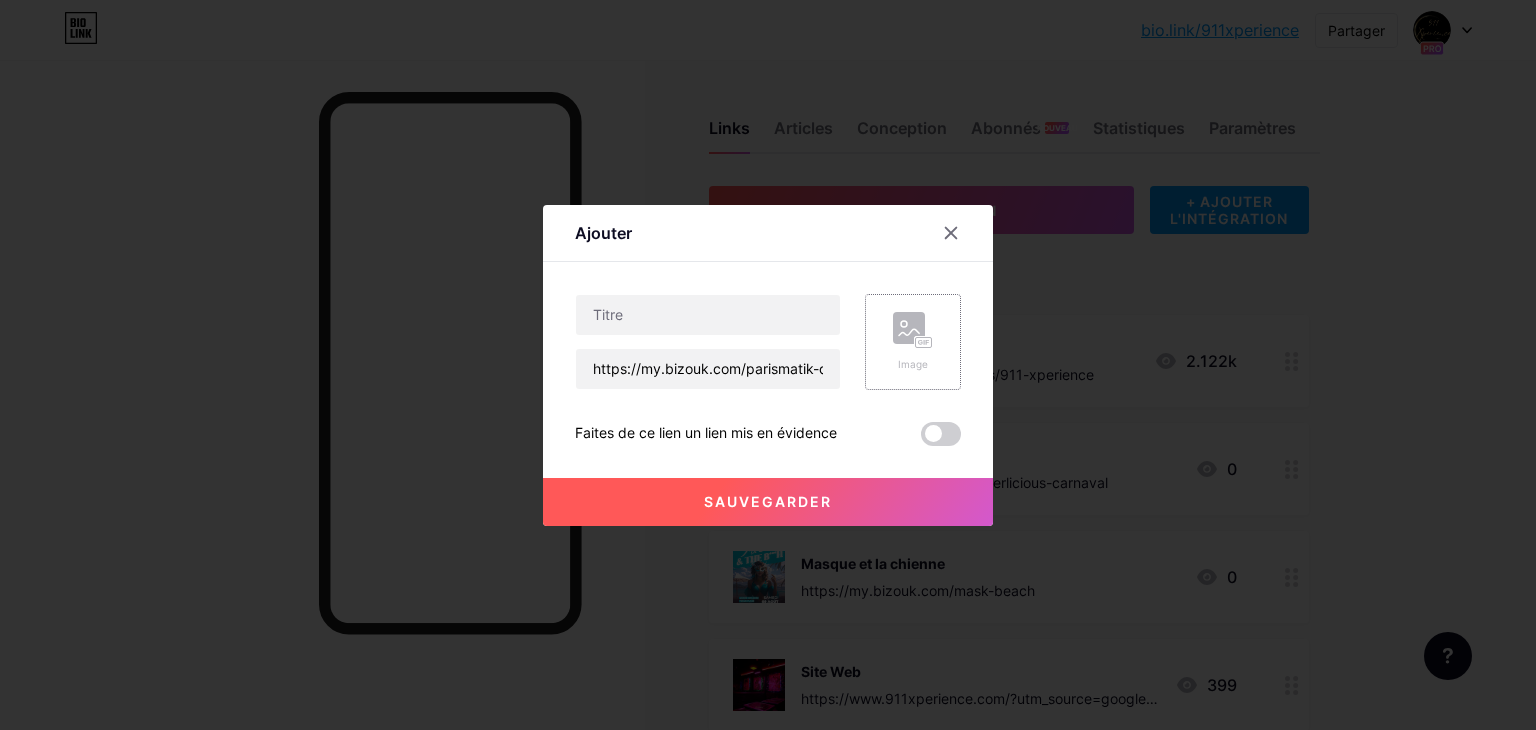 click 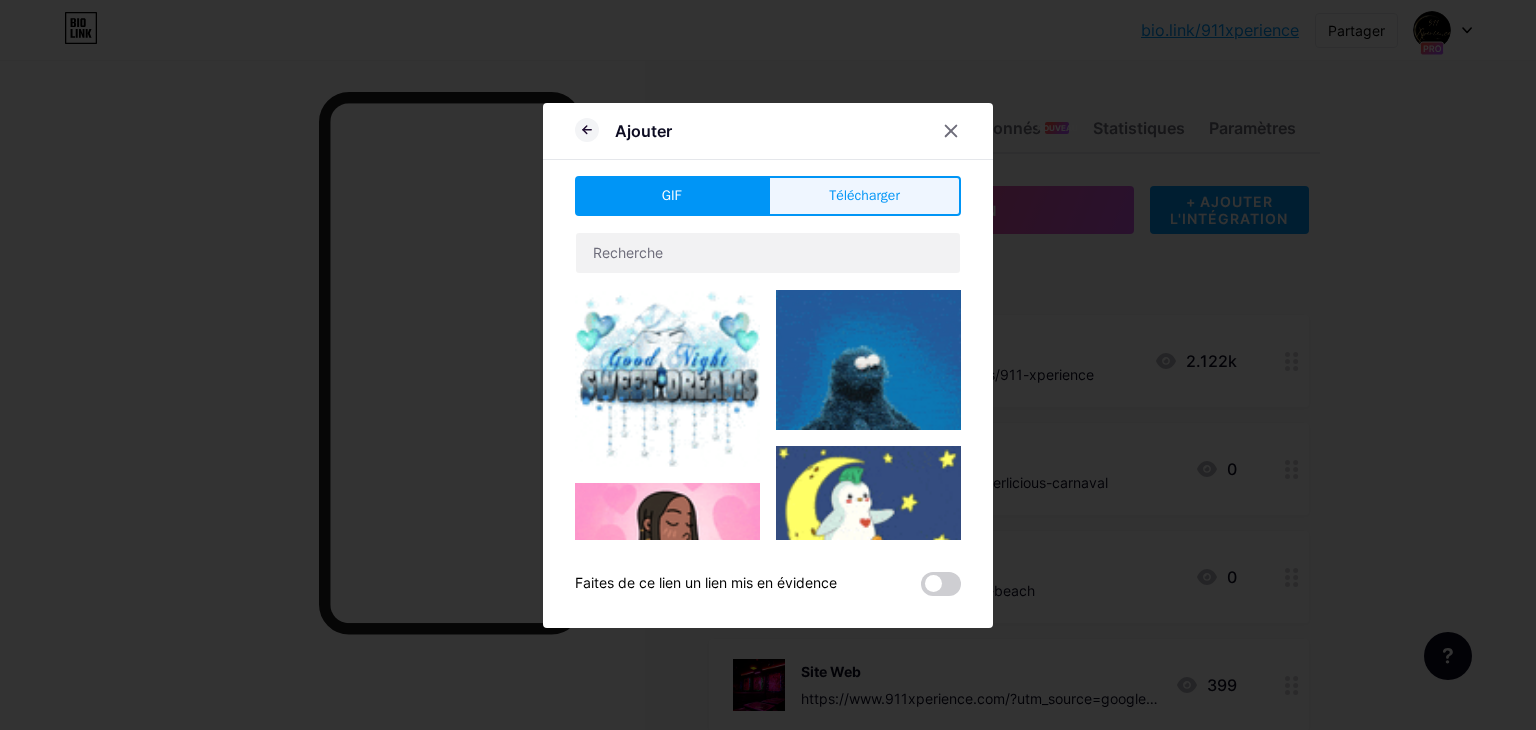 click on "Télécharger" at bounding box center [864, 196] 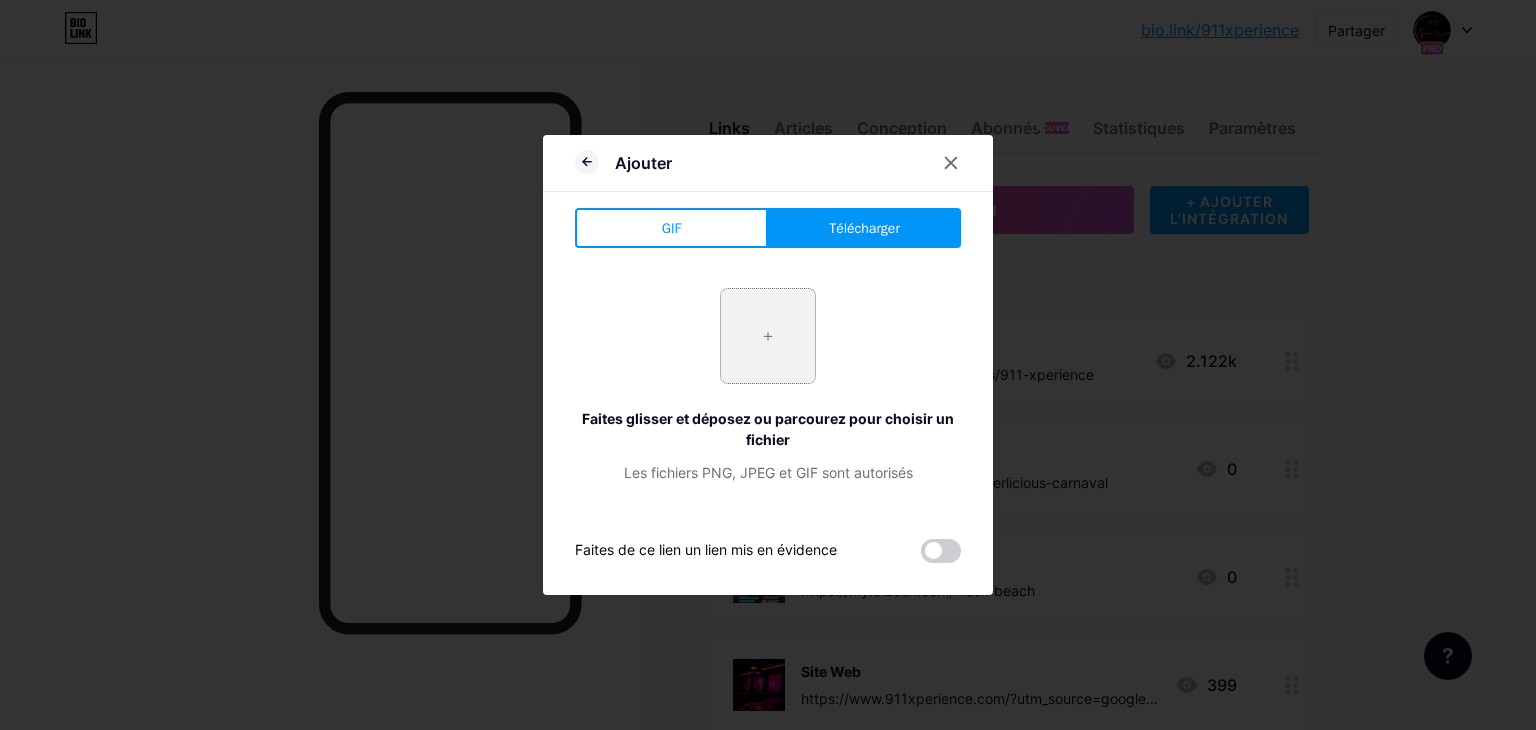 click at bounding box center [768, 336] 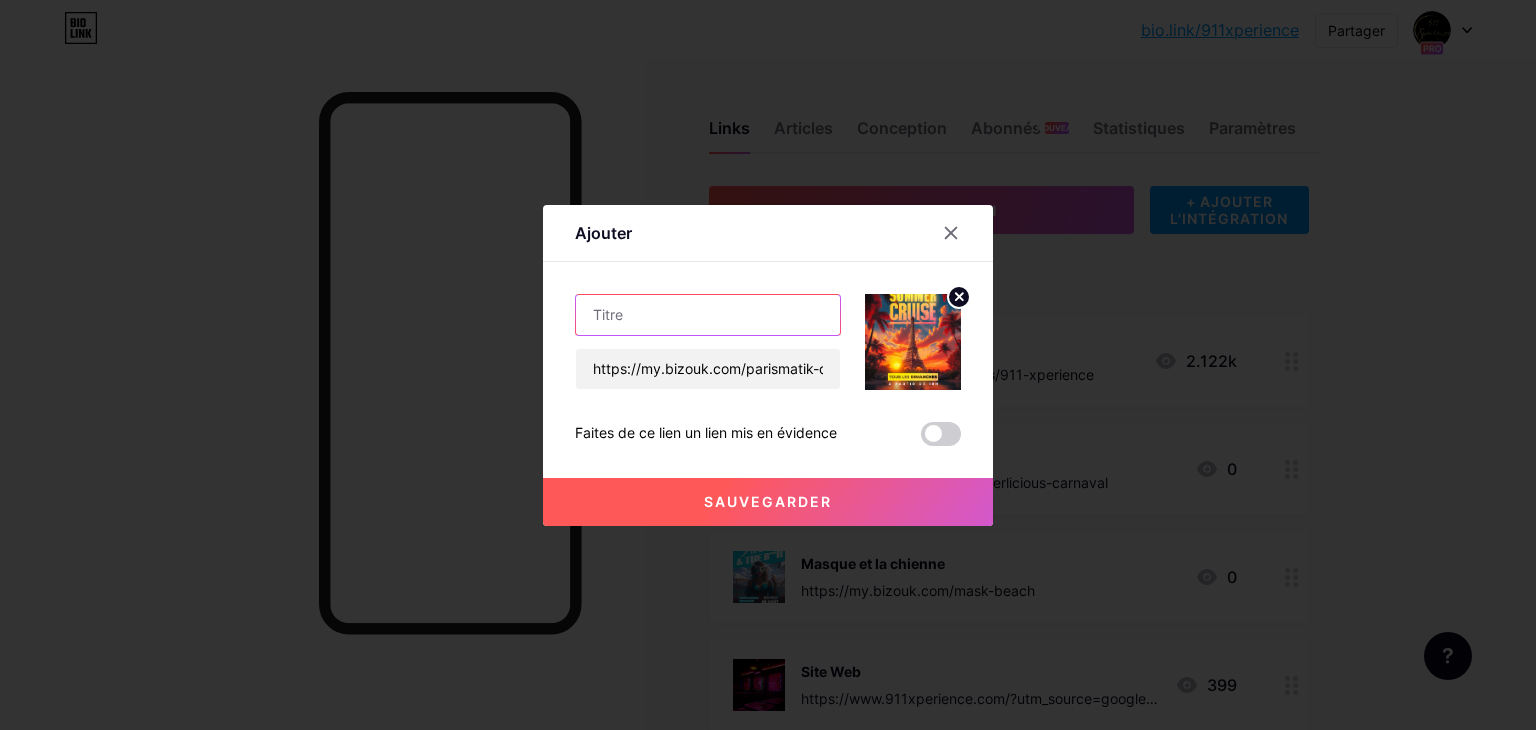 click at bounding box center (708, 315) 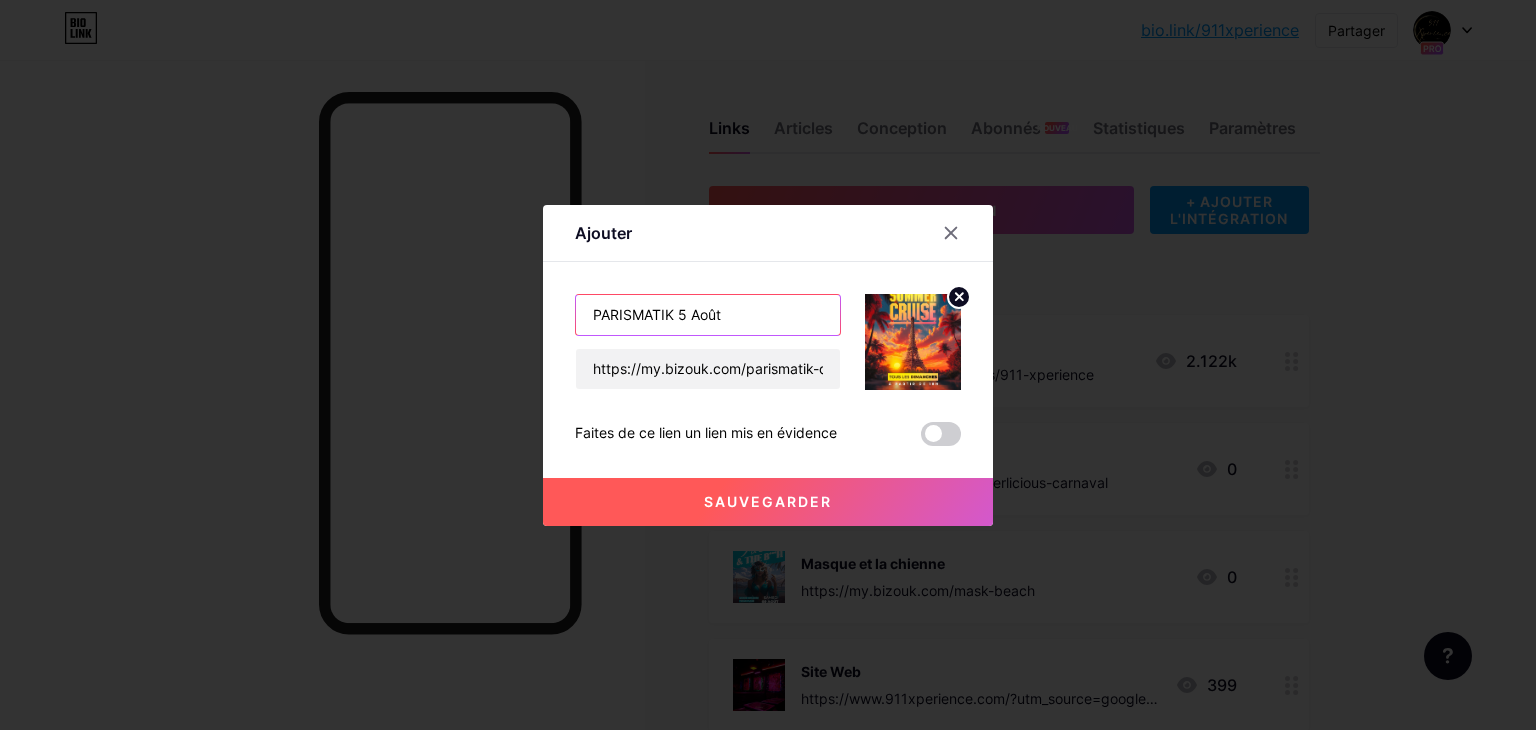 type on "PARISMATIK 5 Août" 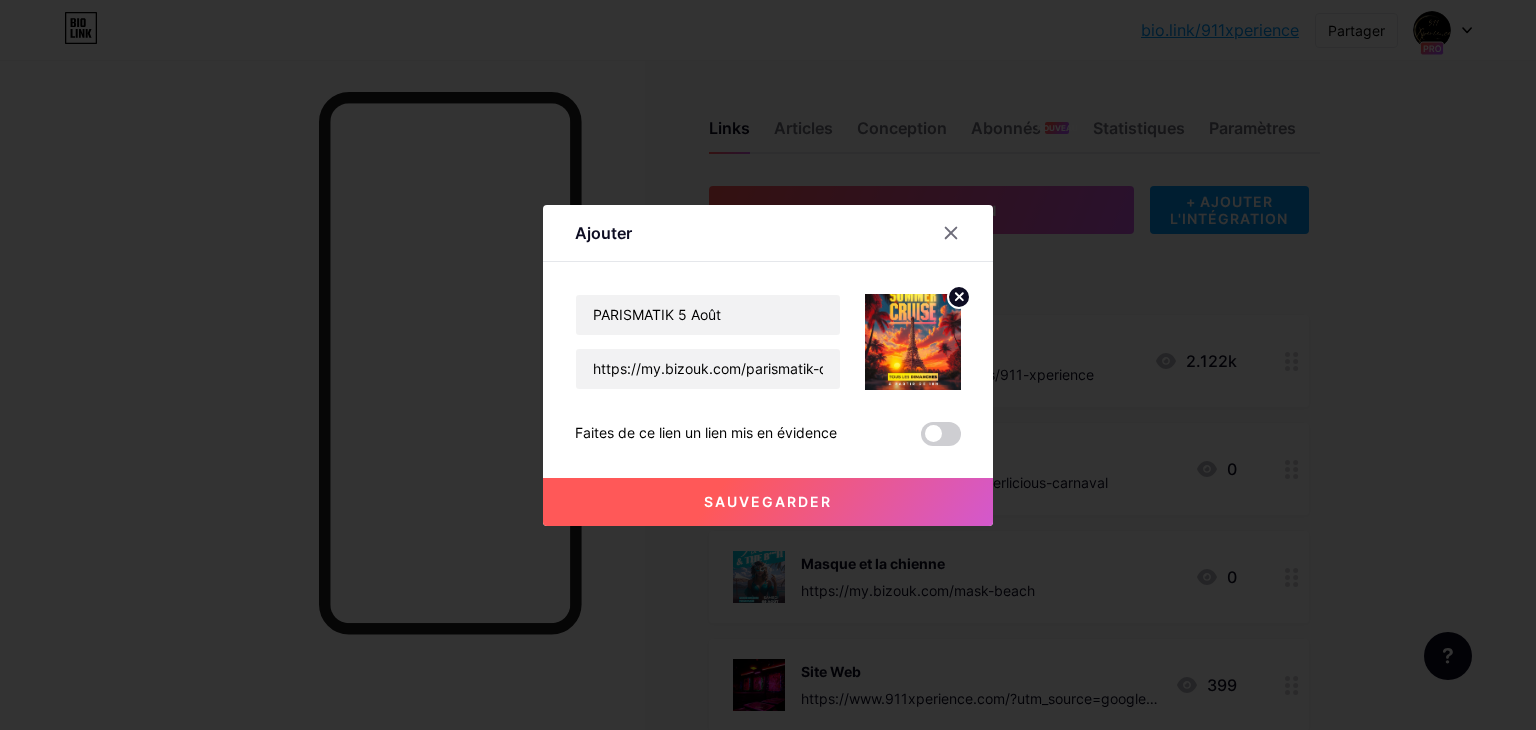click on "Sauvegarder" at bounding box center [768, 502] 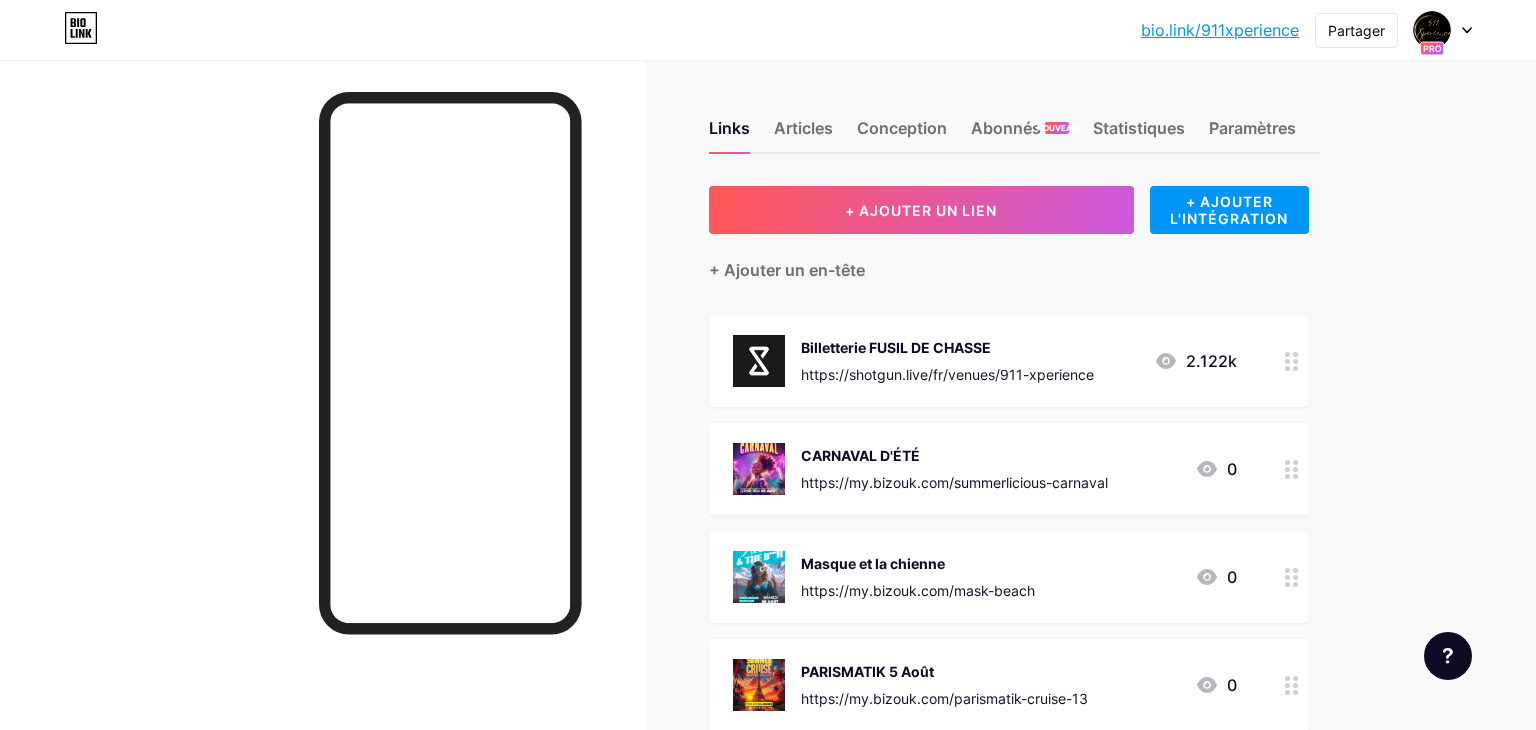 scroll, scrollTop: 0, scrollLeft: 0, axis: both 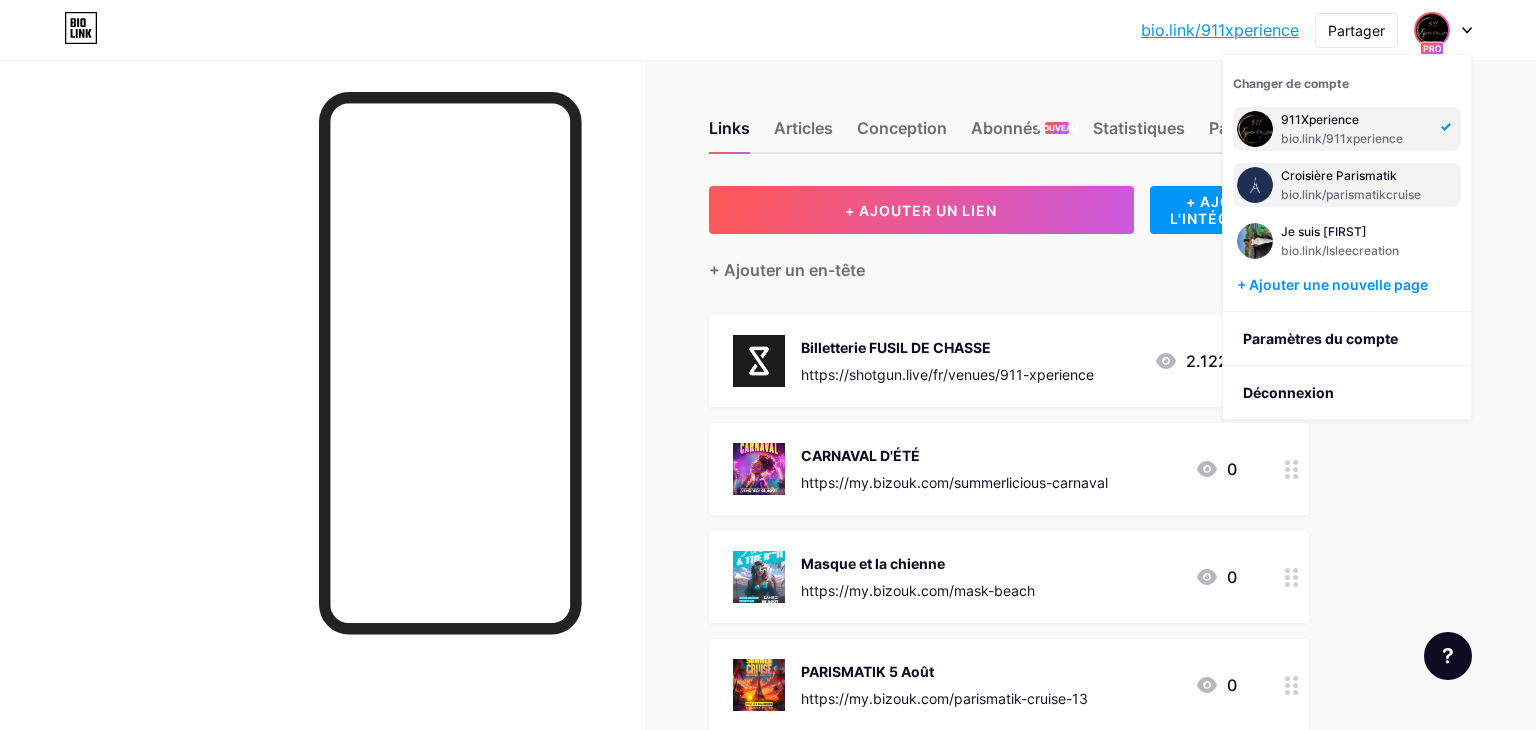 click on "Croisière Parismatik" at bounding box center (1355, 176) 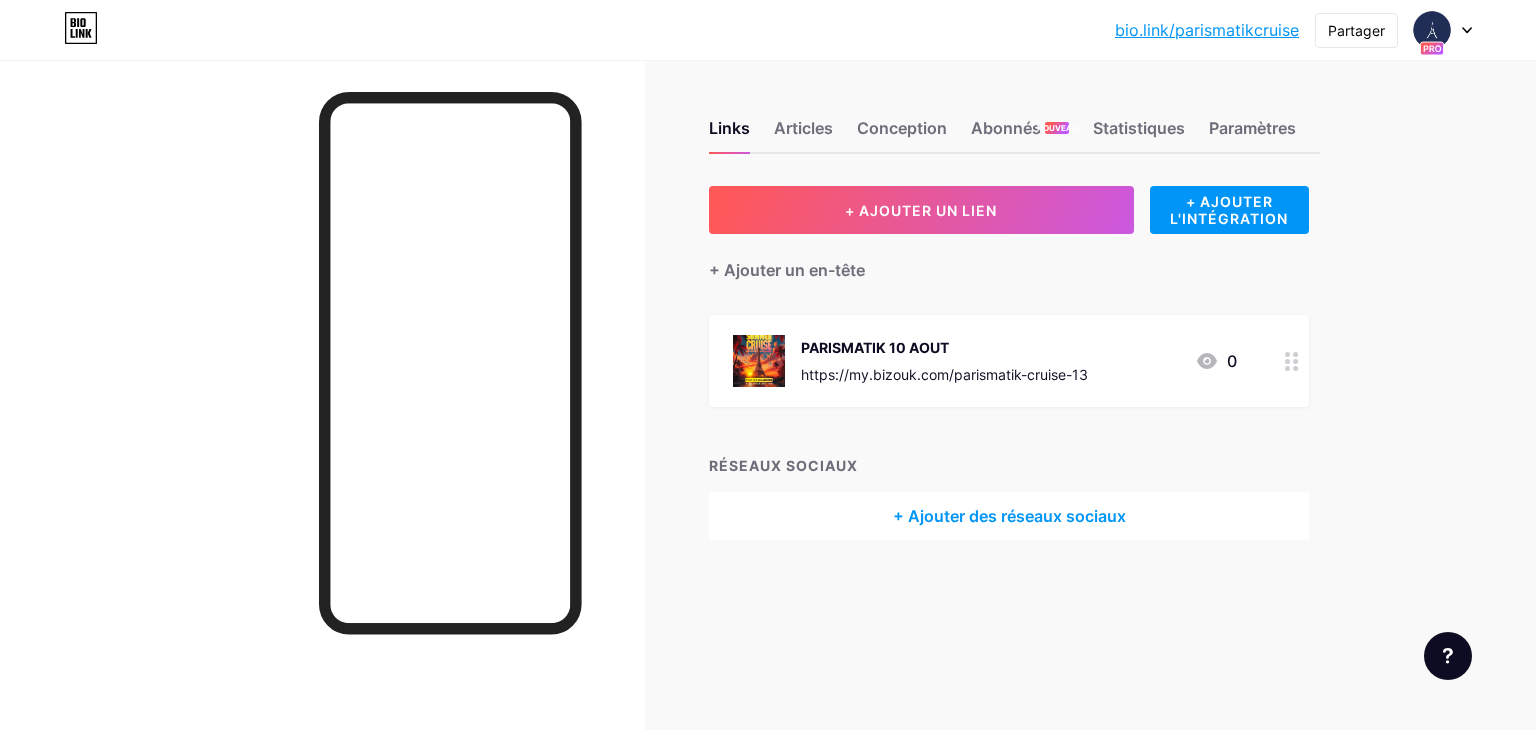 scroll, scrollTop: 0, scrollLeft: 0, axis: both 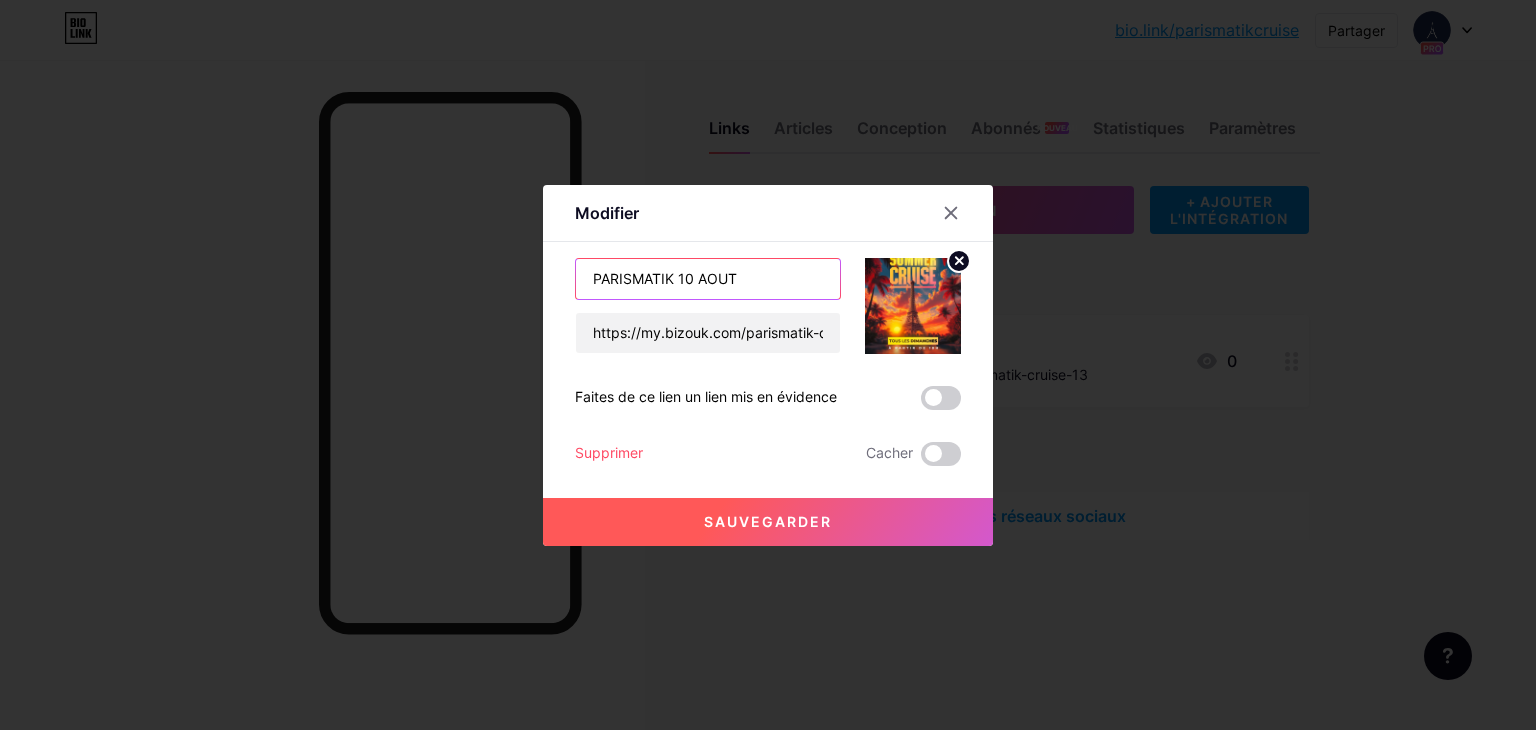 click on "PARISMATIK 10 AOUT" at bounding box center [708, 279] 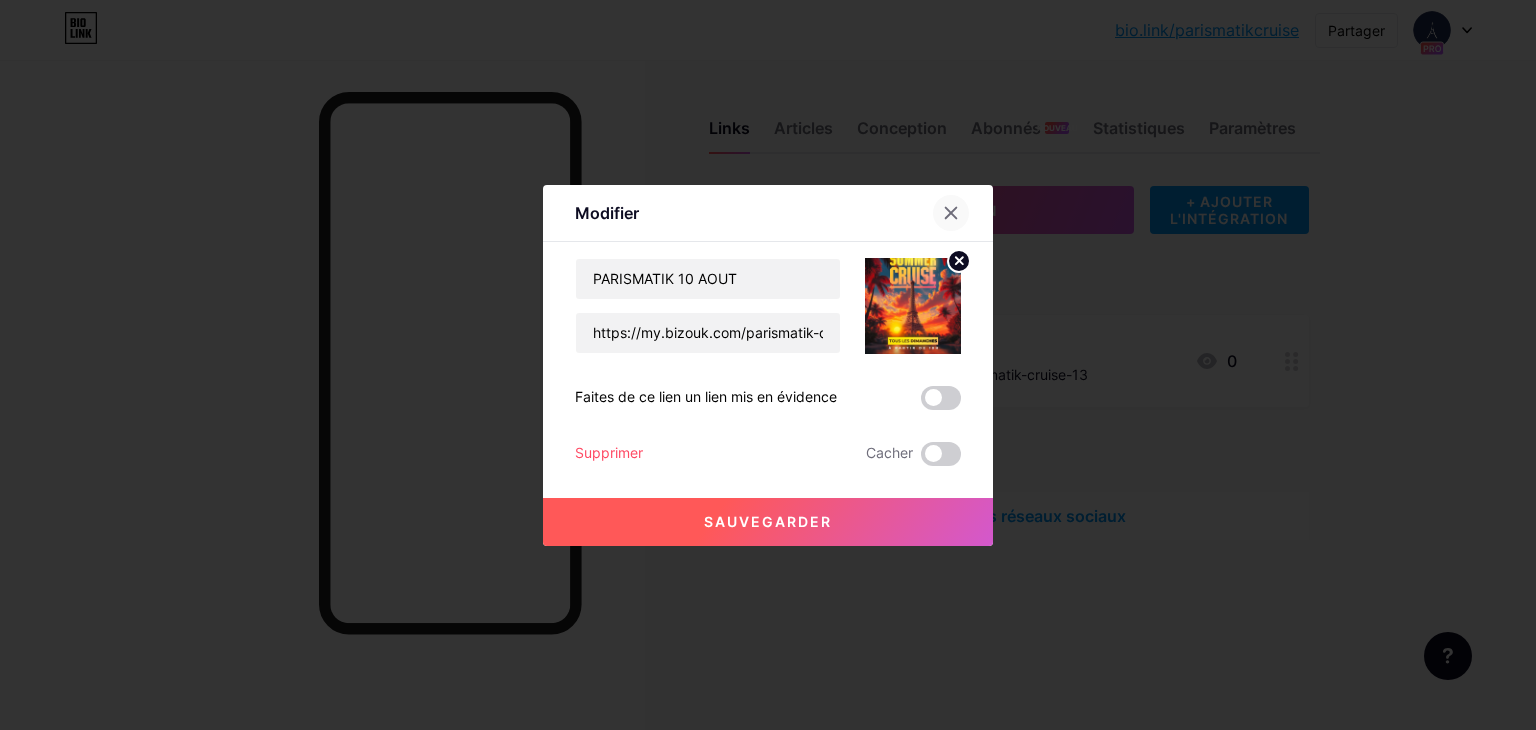 click at bounding box center (951, 213) 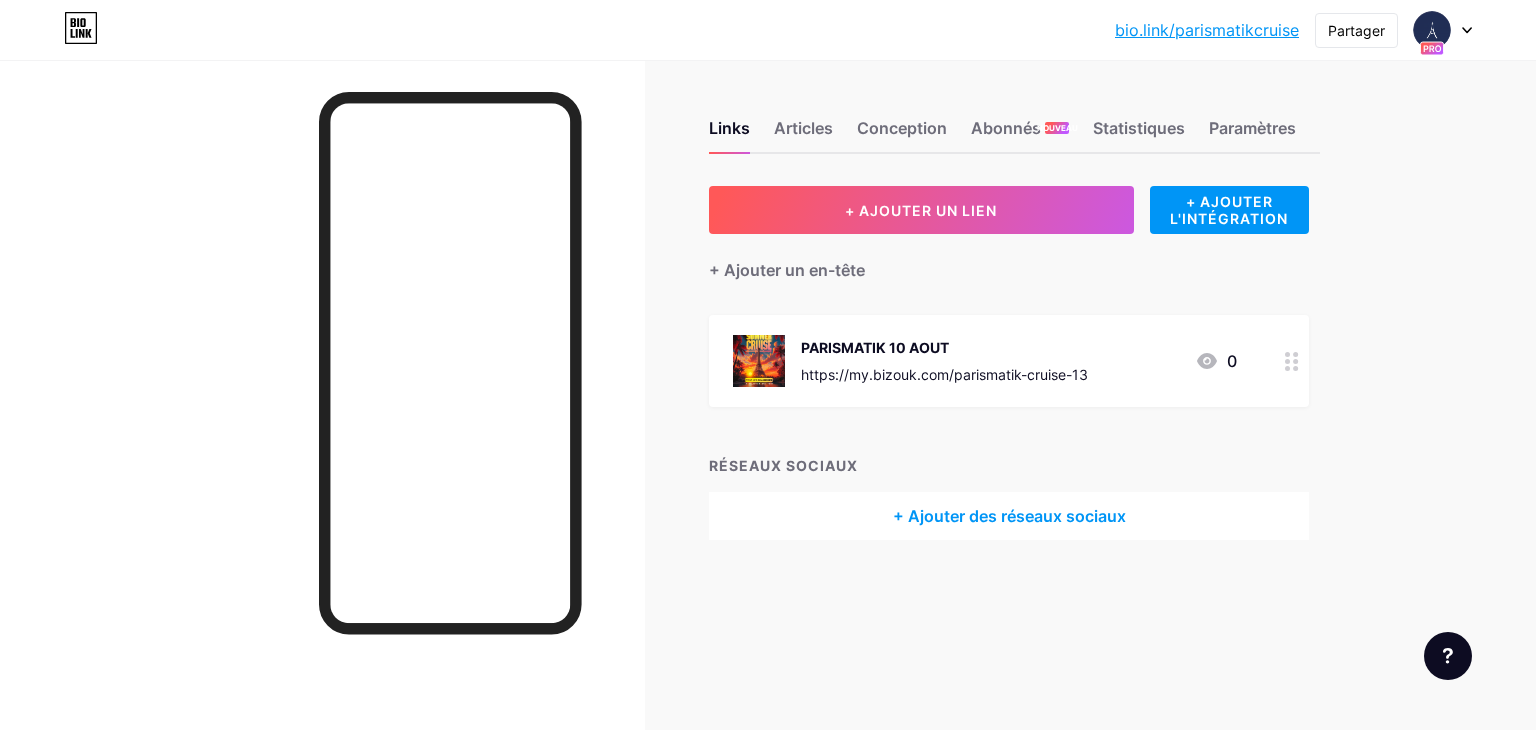 click at bounding box center [1443, 30] 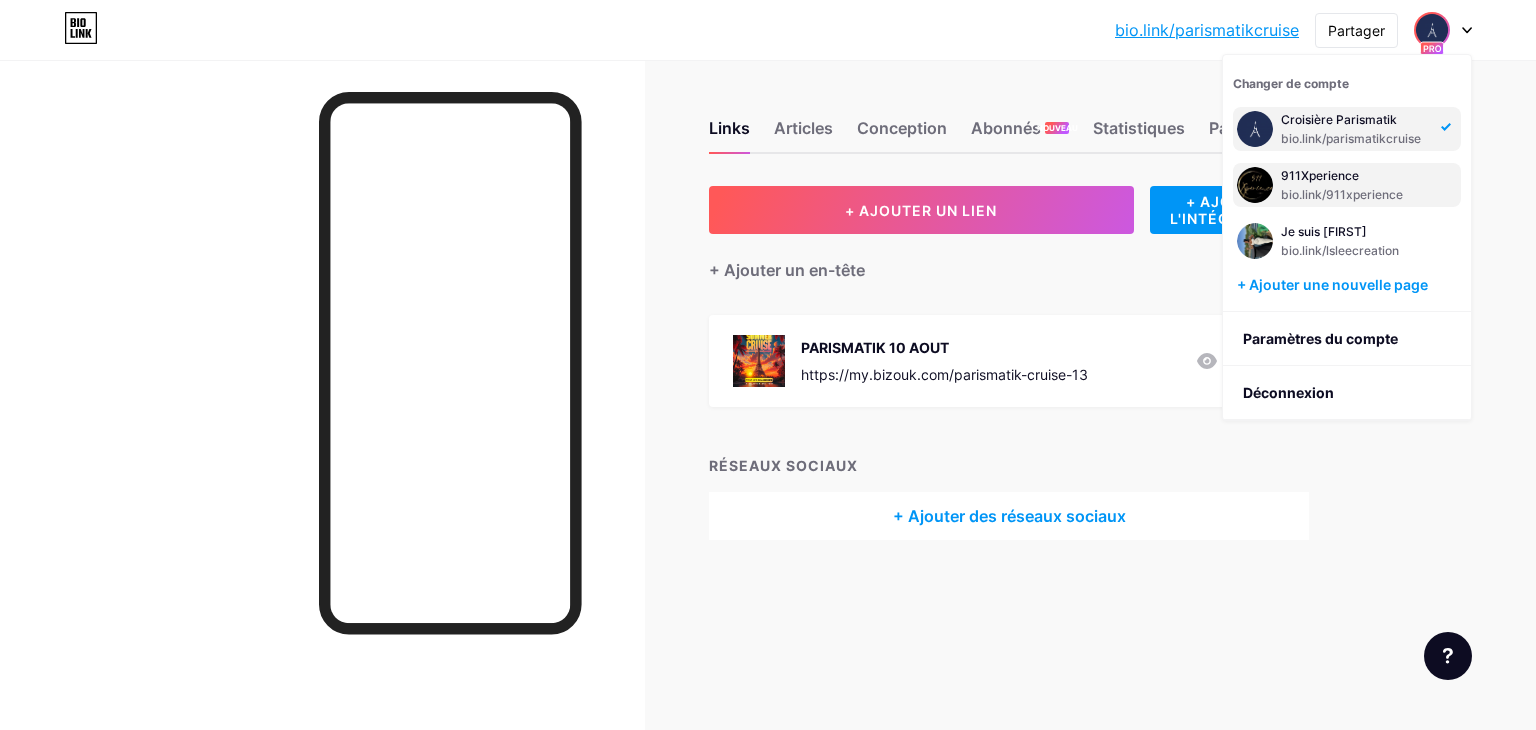 click on "bio.link/911xperience" at bounding box center [1342, 194] 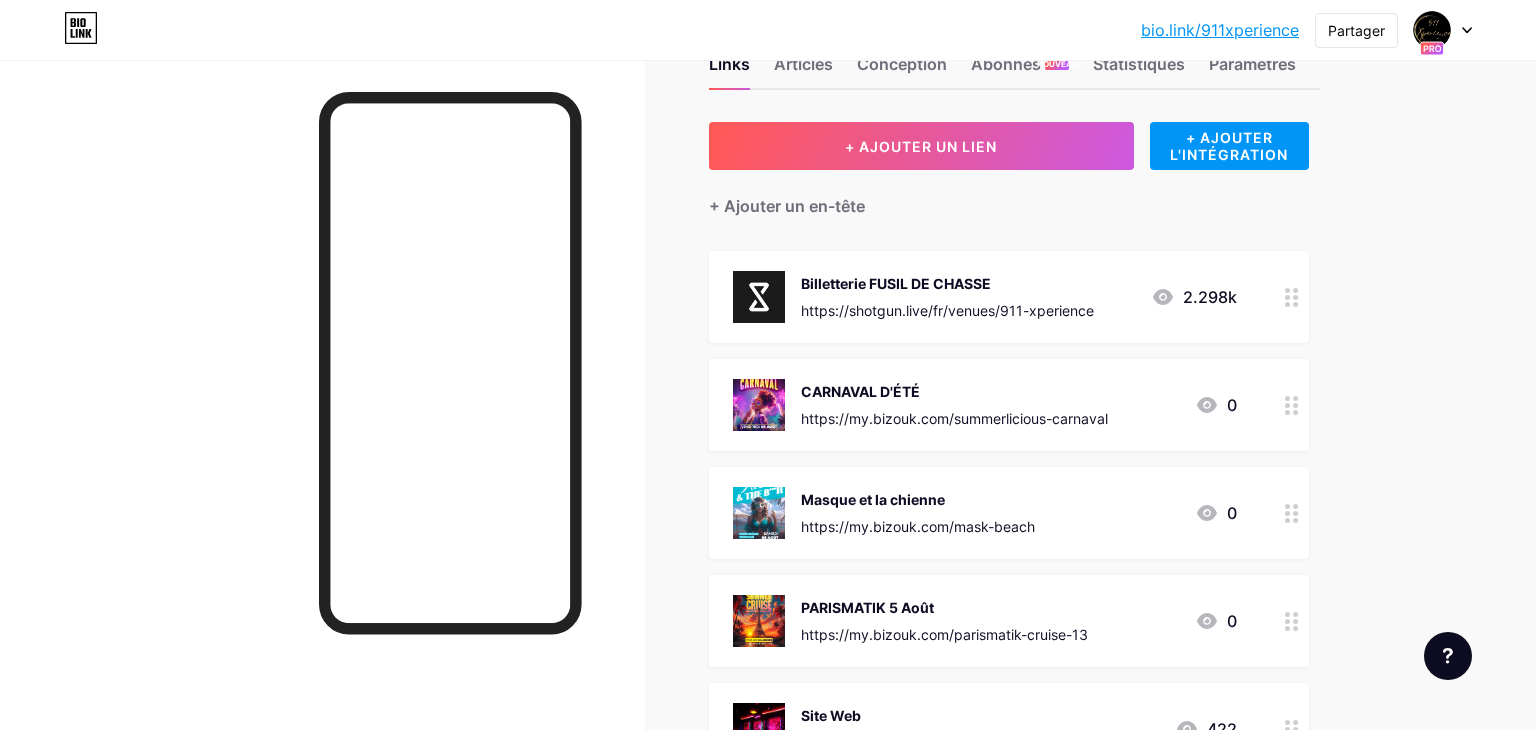 scroll, scrollTop: 68, scrollLeft: 0, axis: vertical 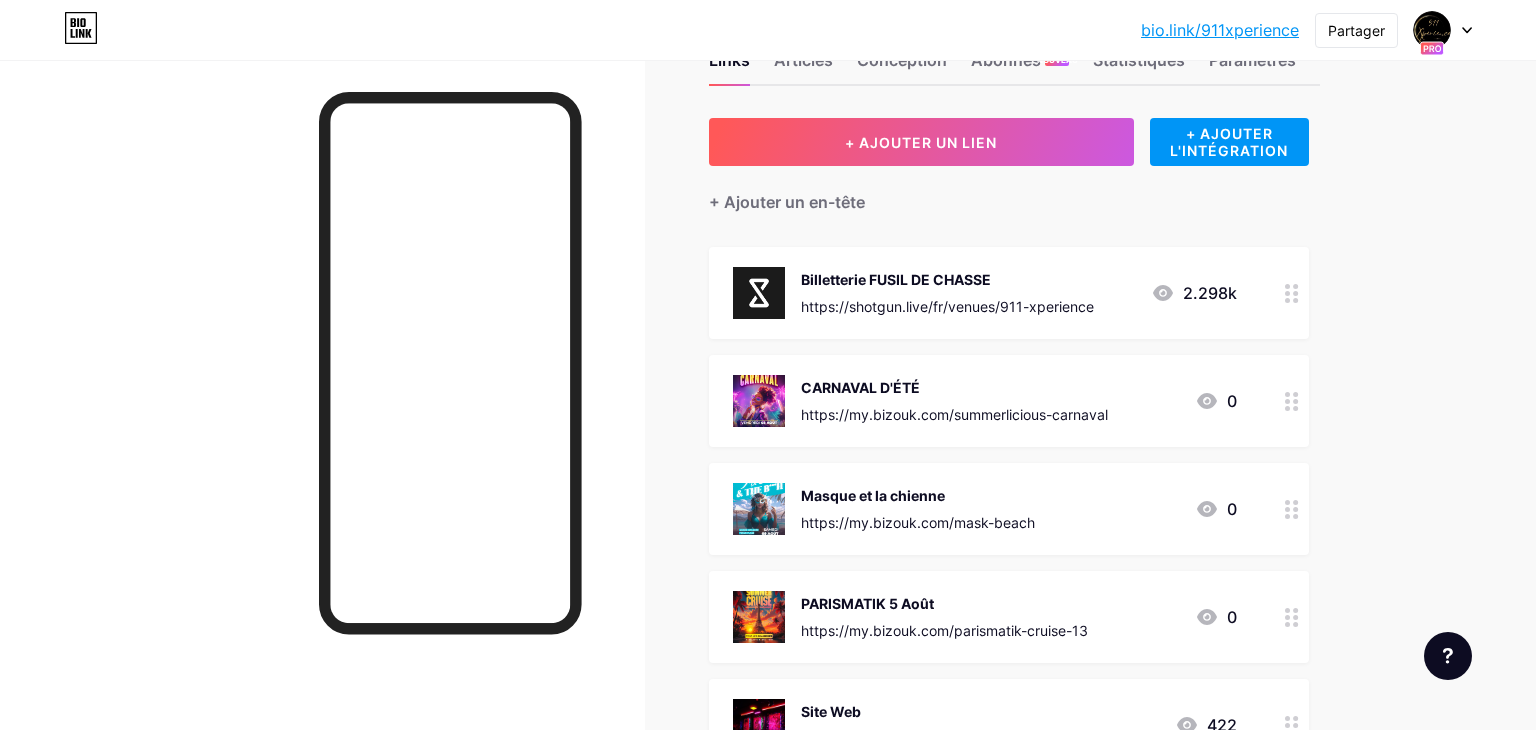 click at bounding box center [1292, 617] 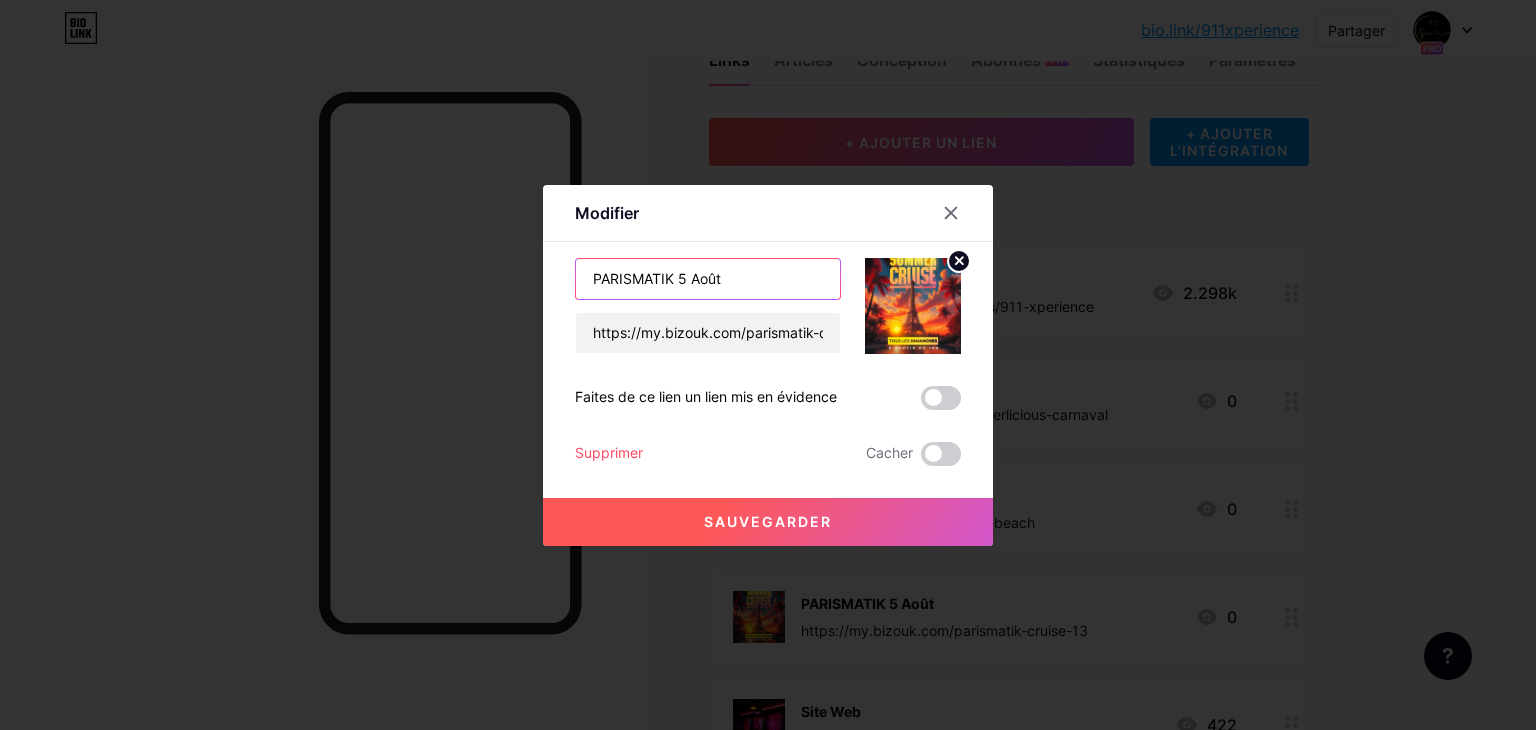click on "PARISMATIK 5 Août" at bounding box center [708, 279] 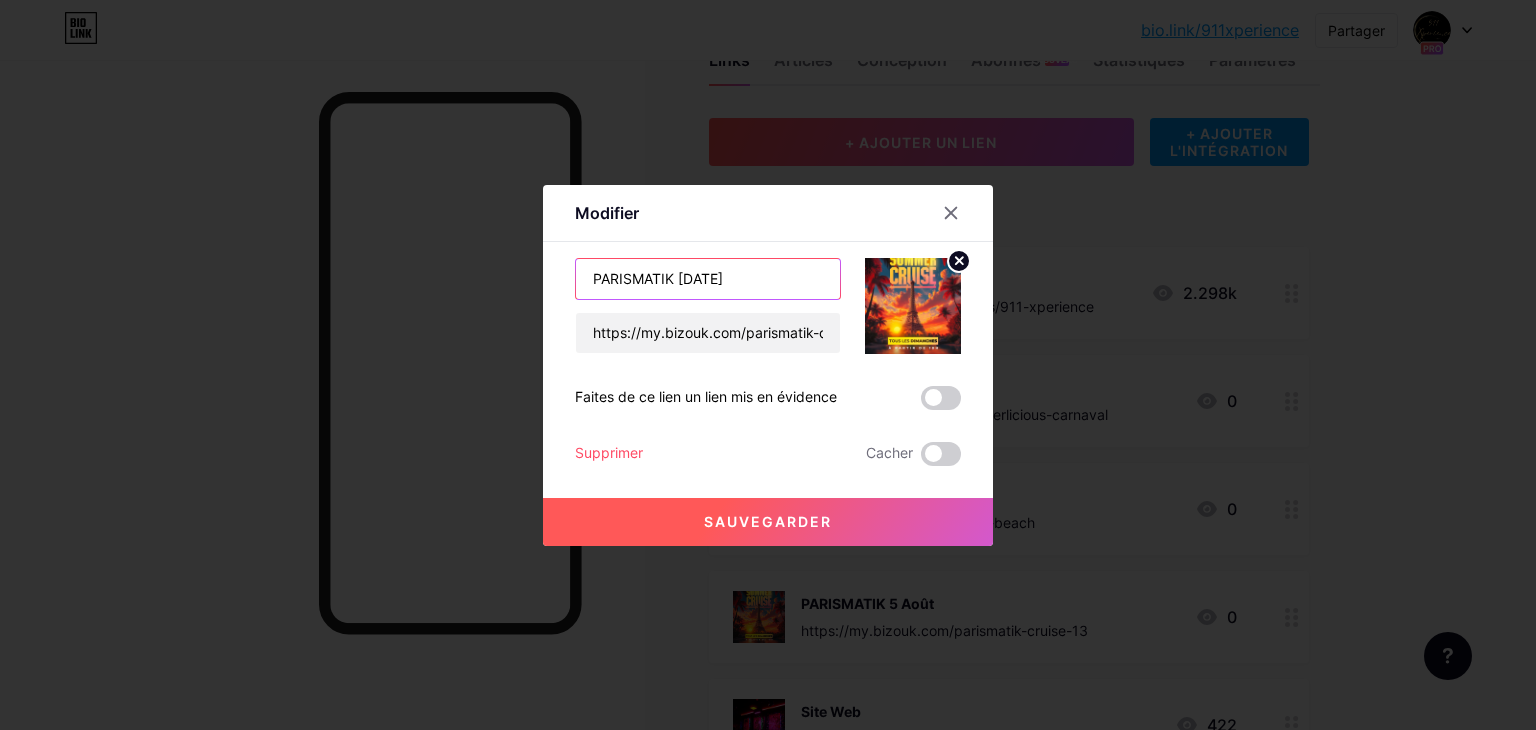 type on "PARISMATIK 10 Août" 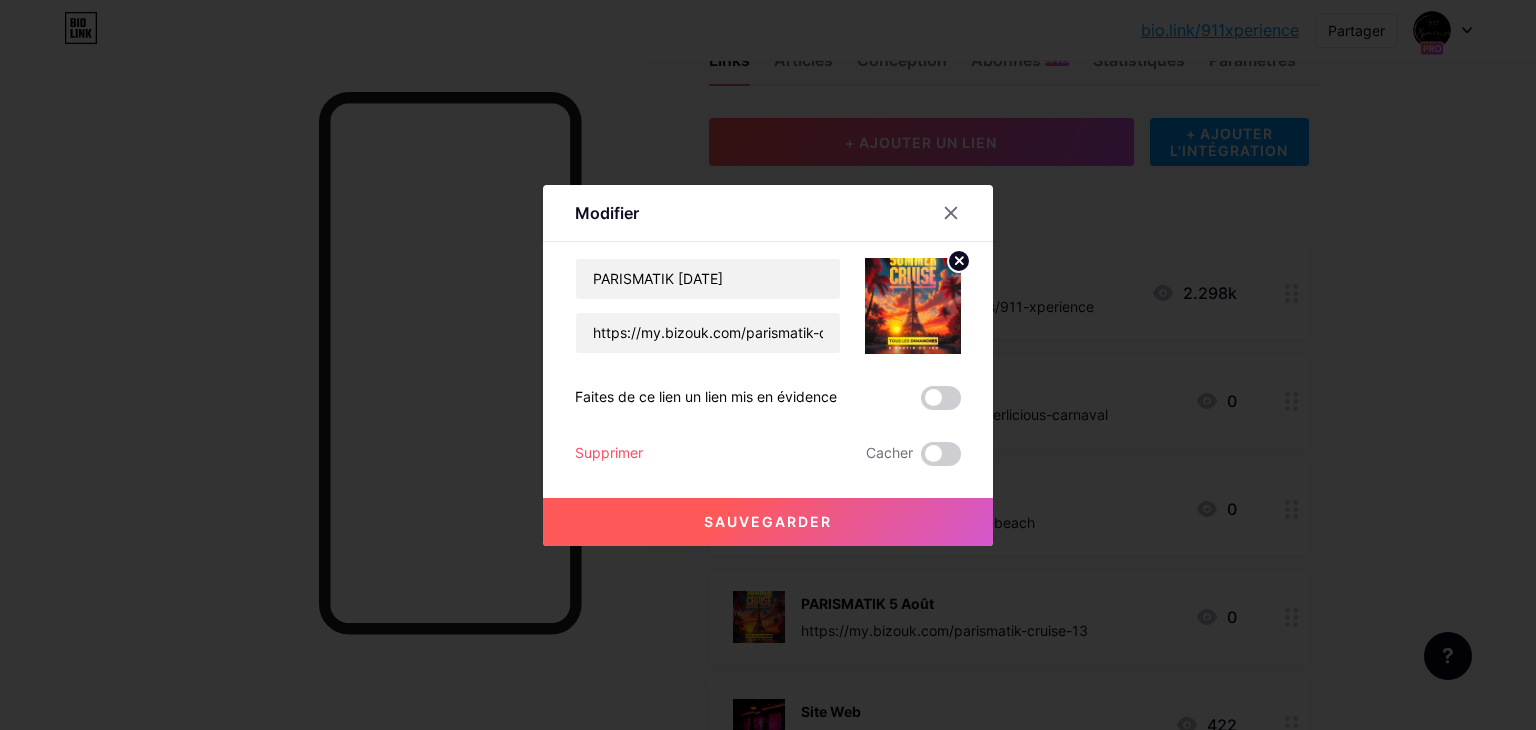 click on "Sauvegarder" at bounding box center [768, 522] 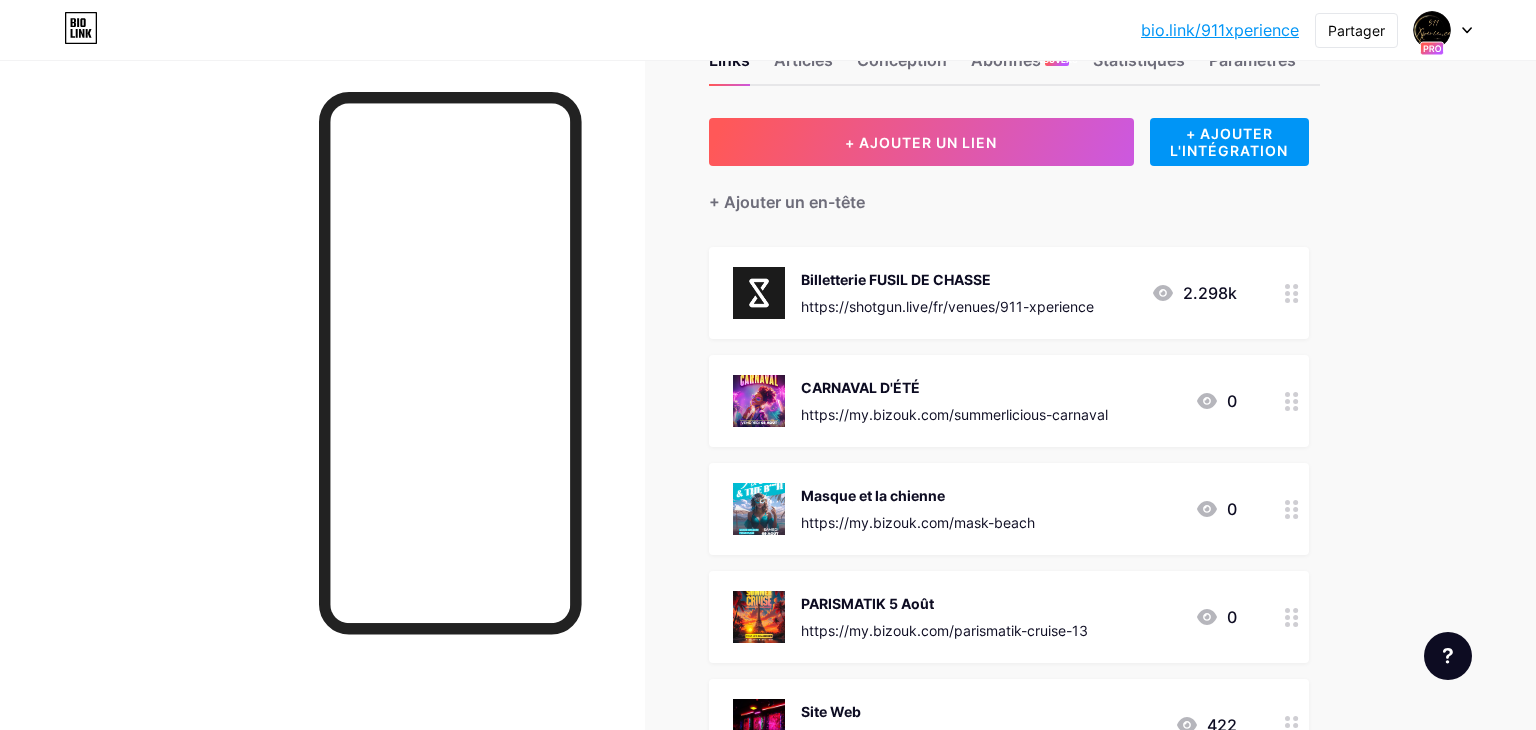 click 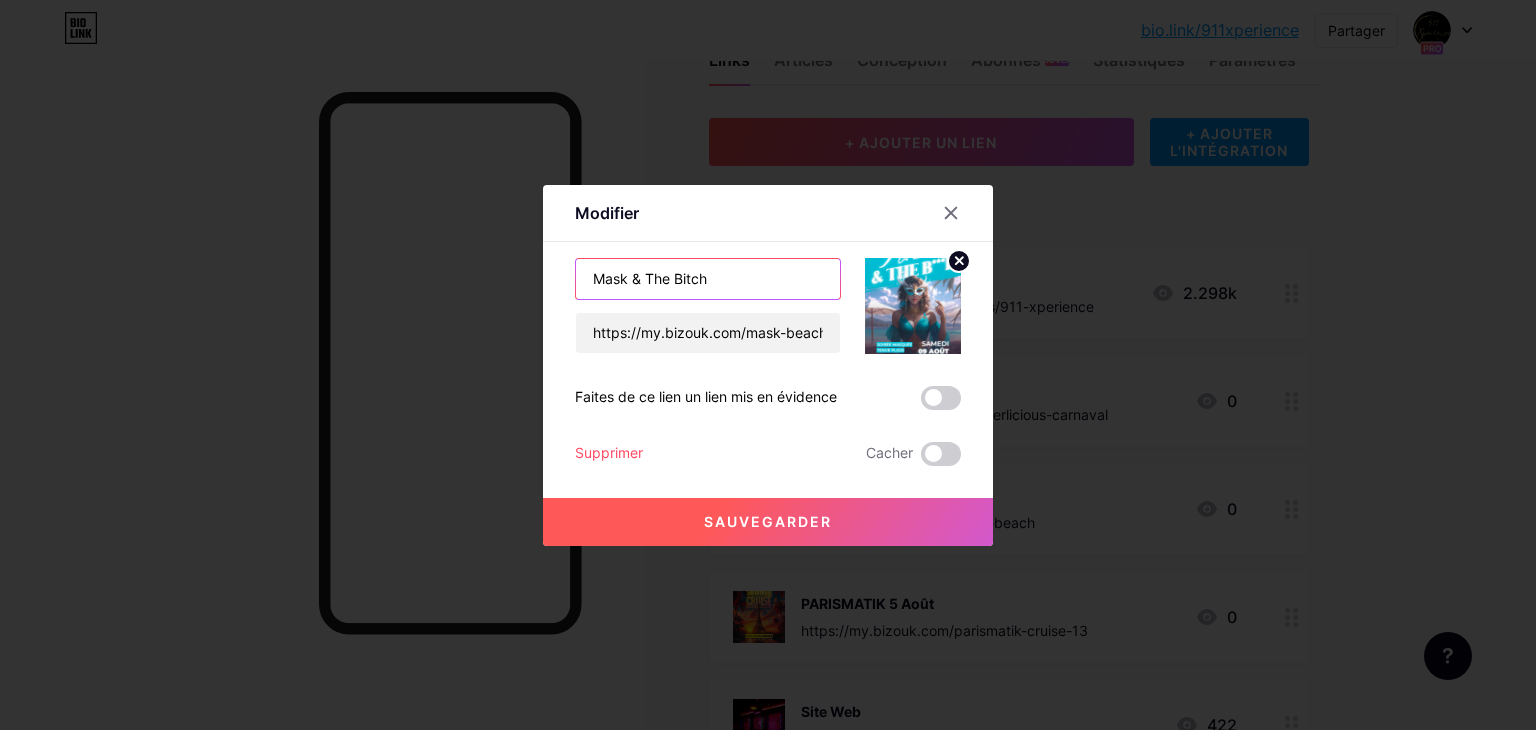 click on "Mask & The Bitch" at bounding box center [708, 279] 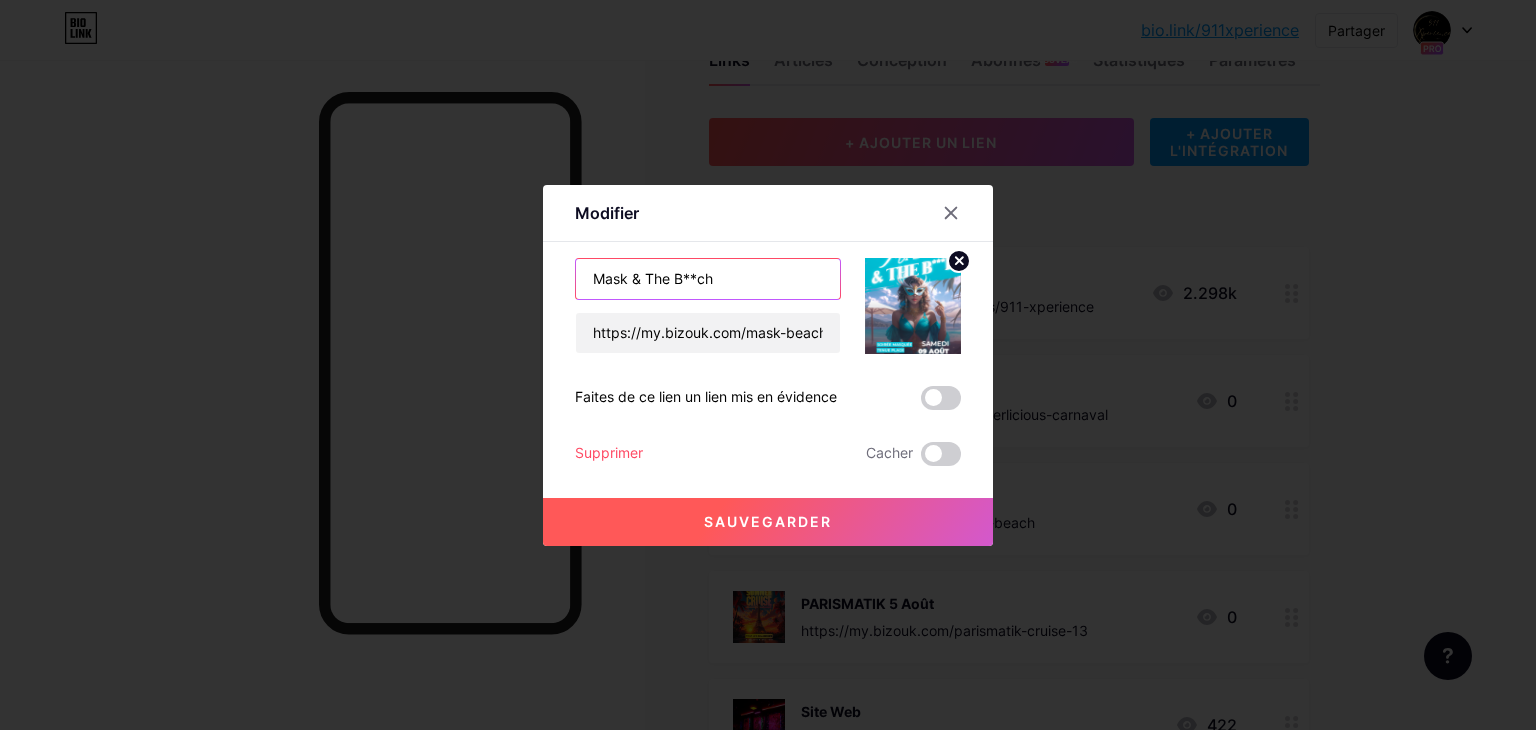 type on "Mask & The B**ch" 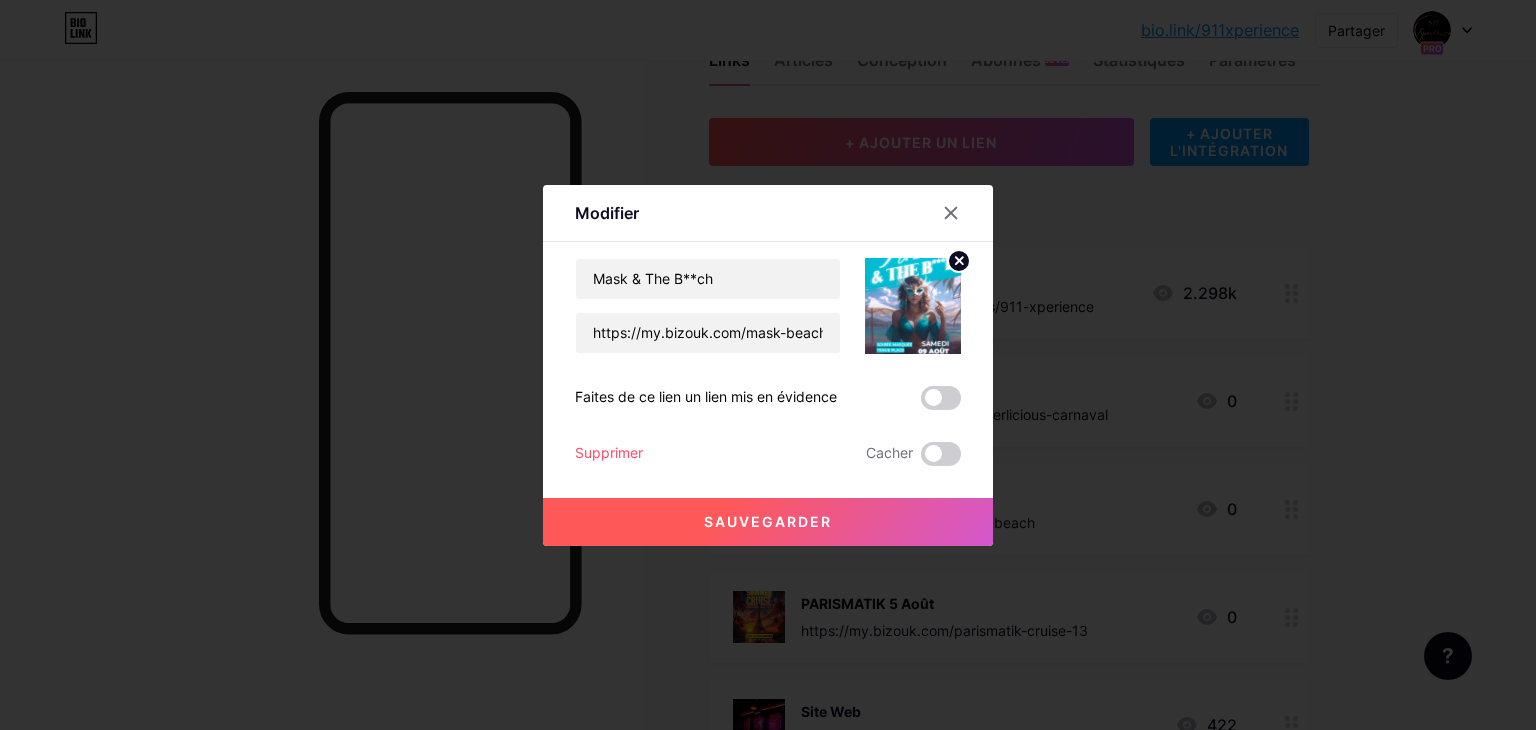 click on "Sauvegarder" at bounding box center [768, 521] 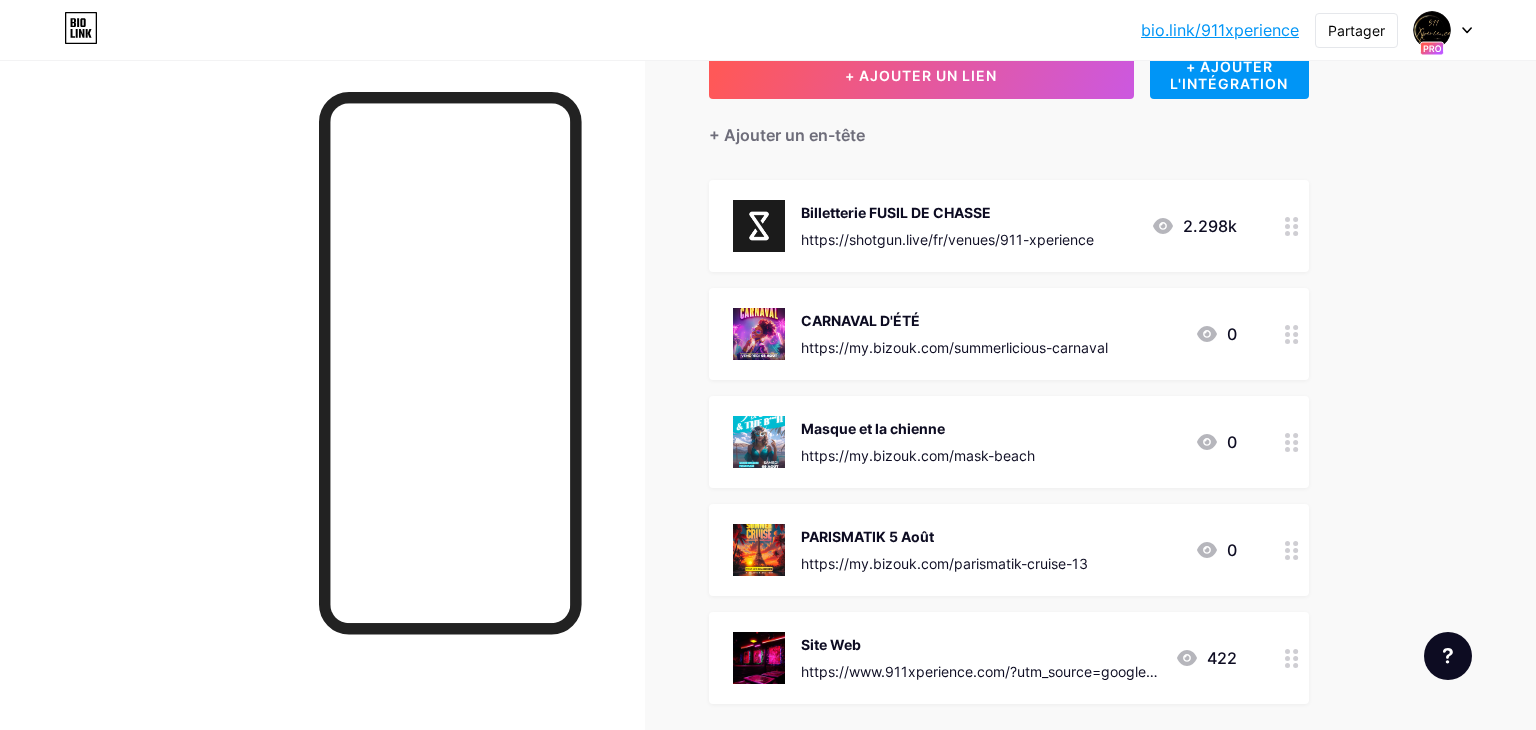 scroll, scrollTop: 140, scrollLeft: 0, axis: vertical 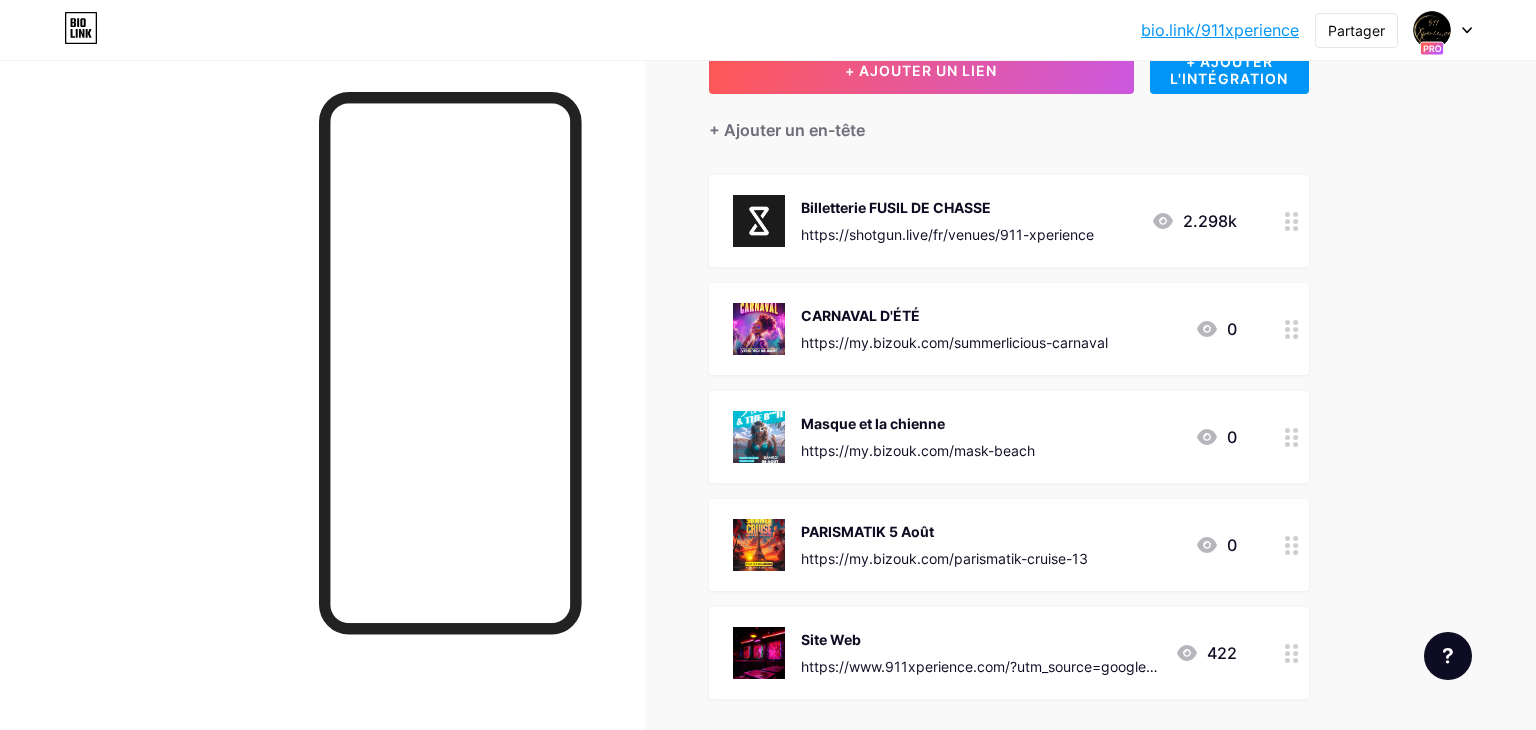 click on "PARISMATIK 5 Août" at bounding box center [944, 531] 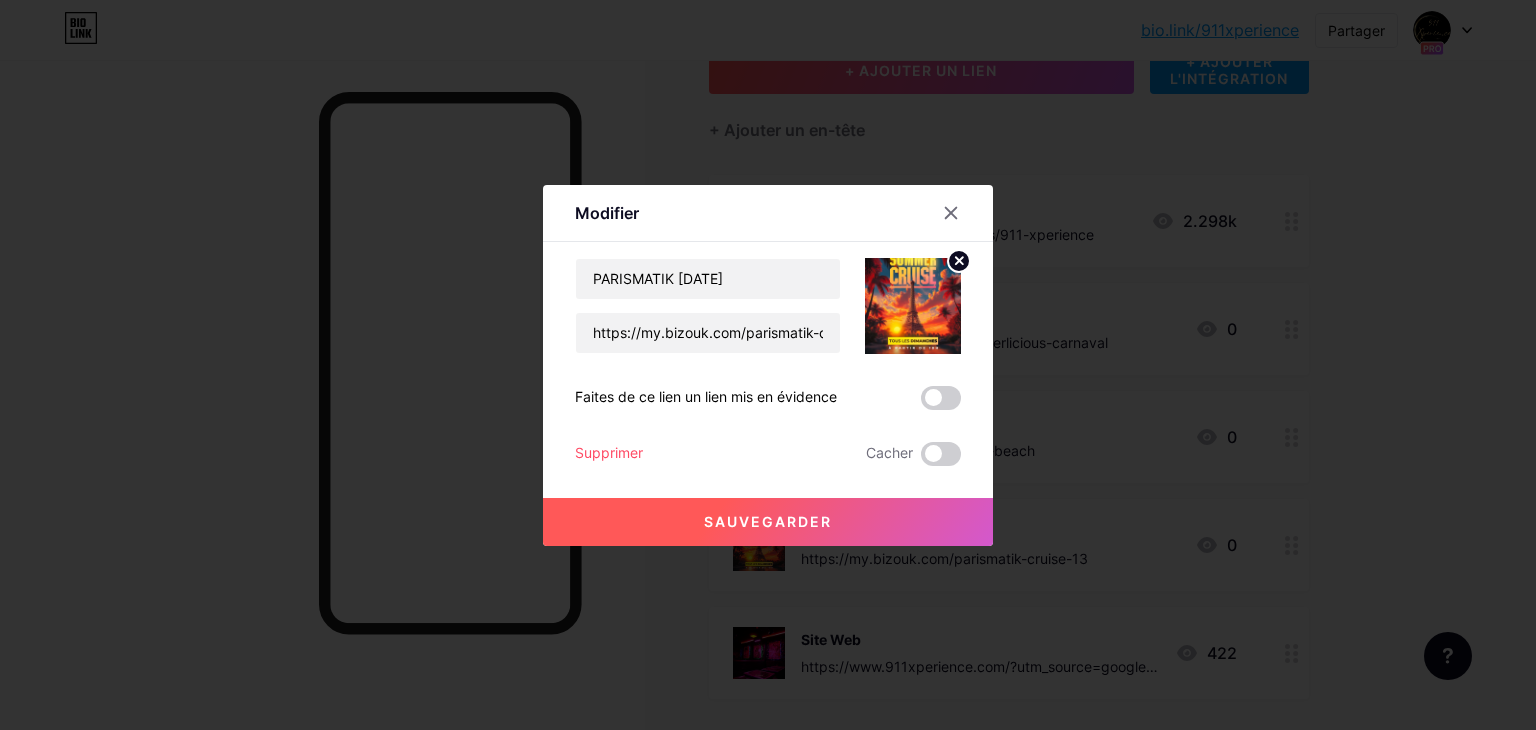 click on "Sauvegarder" at bounding box center [768, 522] 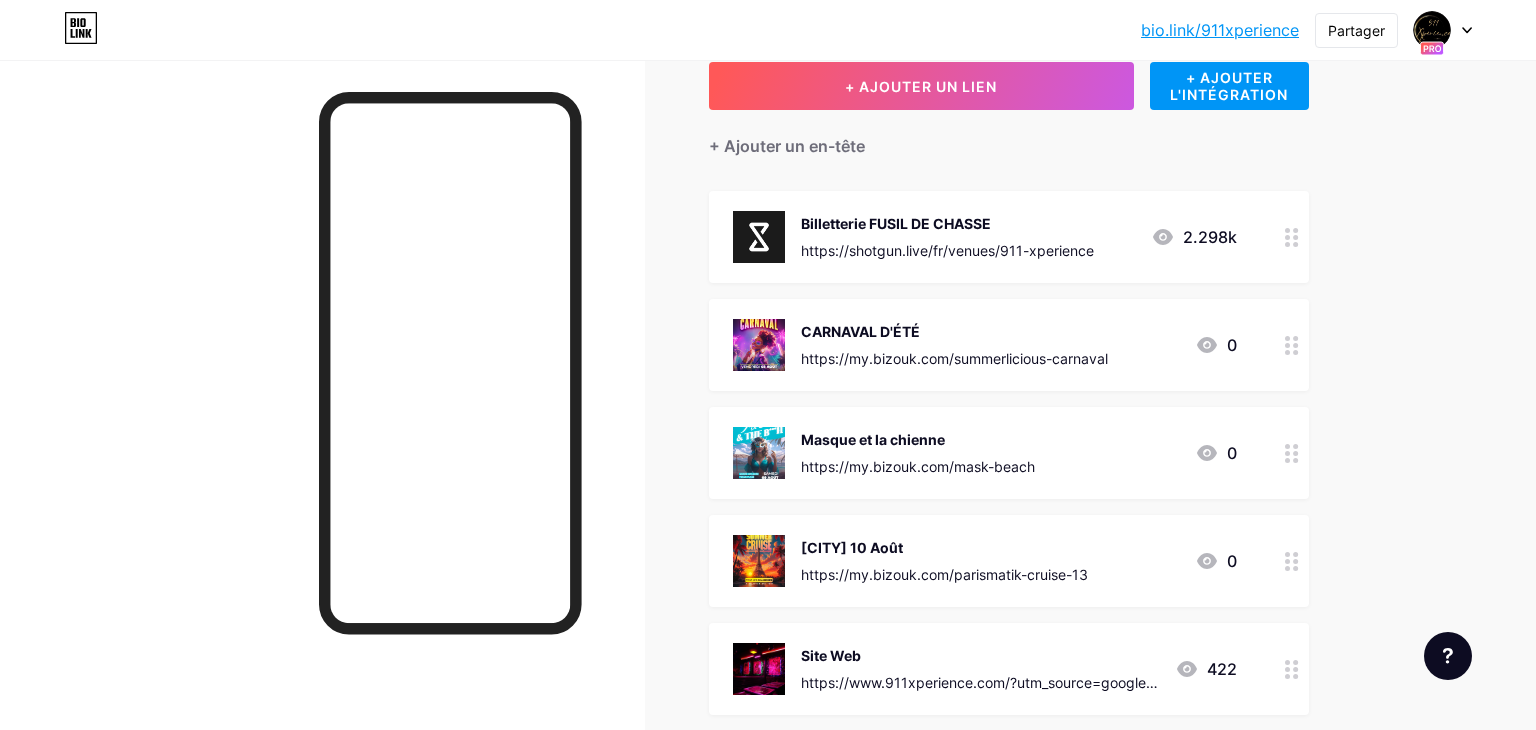 scroll, scrollTop: 83, scrollLeft: 0, axis: vertical 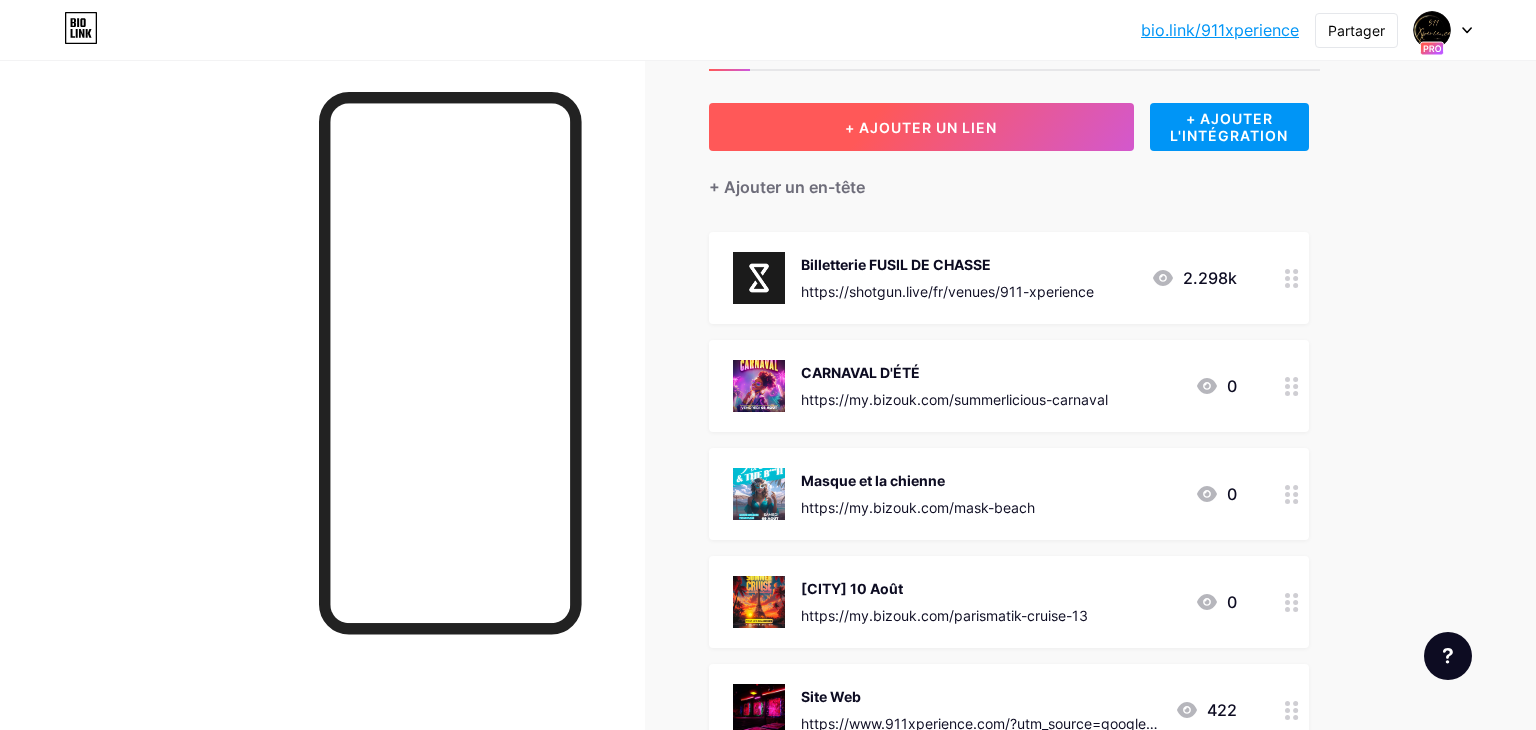 click on "+ AJOUTER UN LIEN" at bounding box center (921, 127) 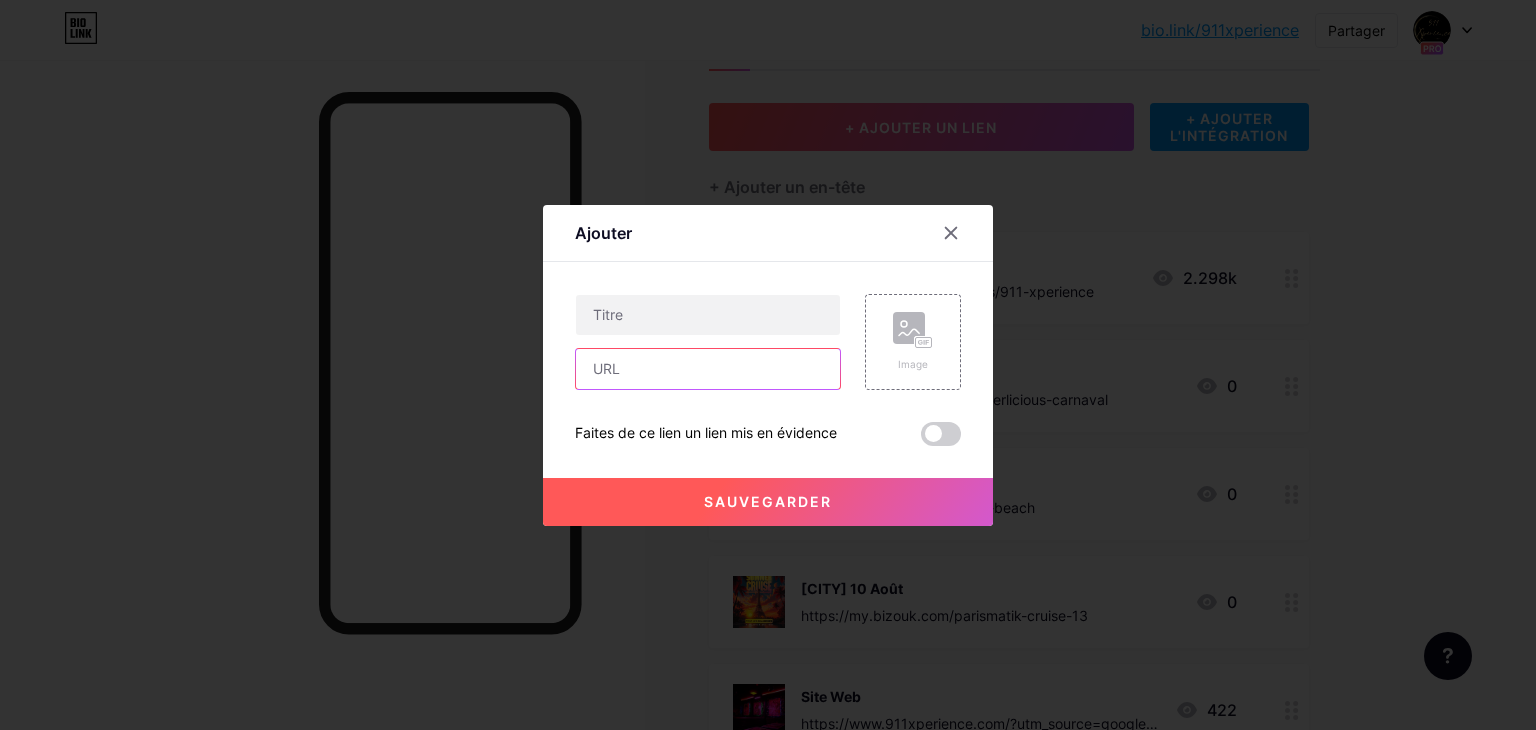 click at bounding box center (708, 369) 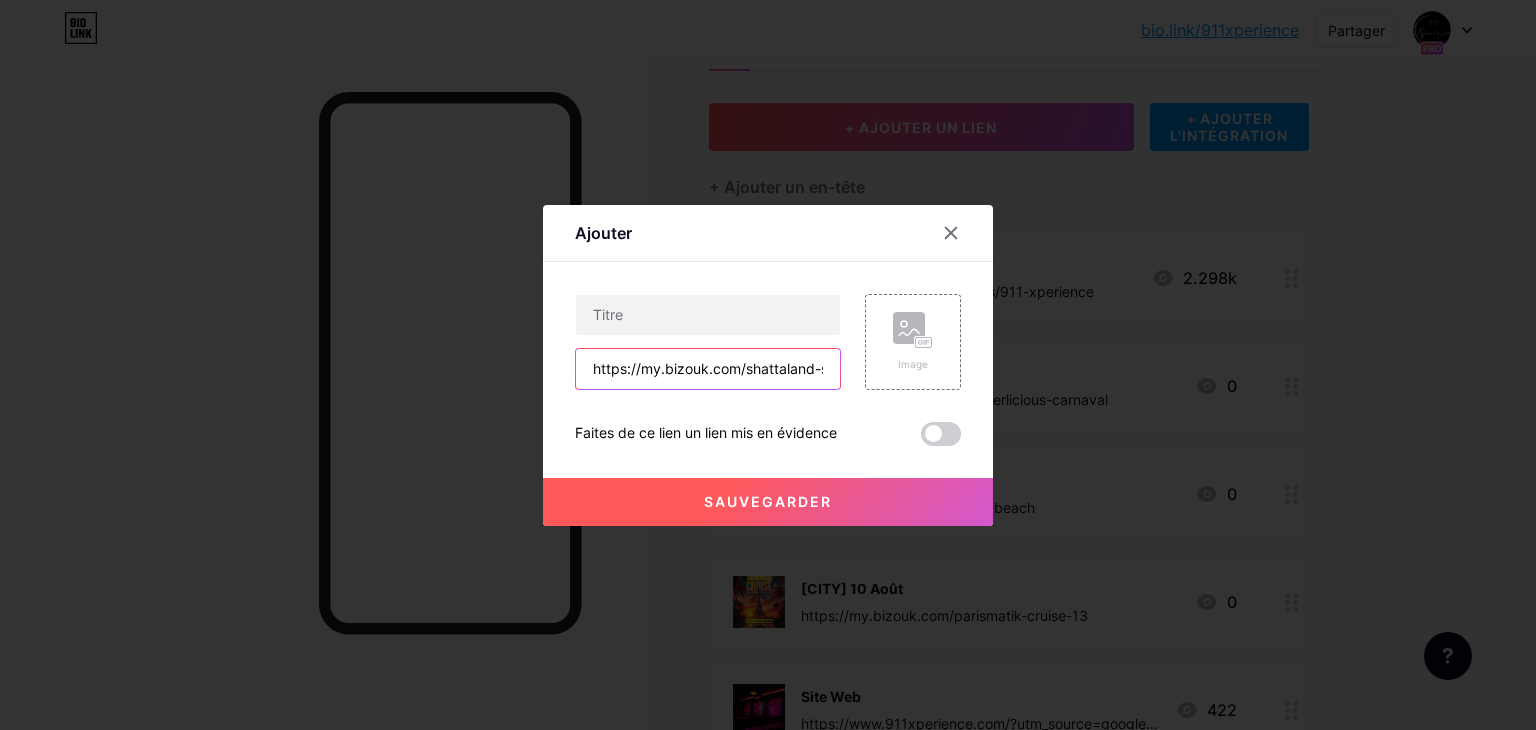 scroll, scrollTop: 0, scrollLeft: 79, axis: horizontal 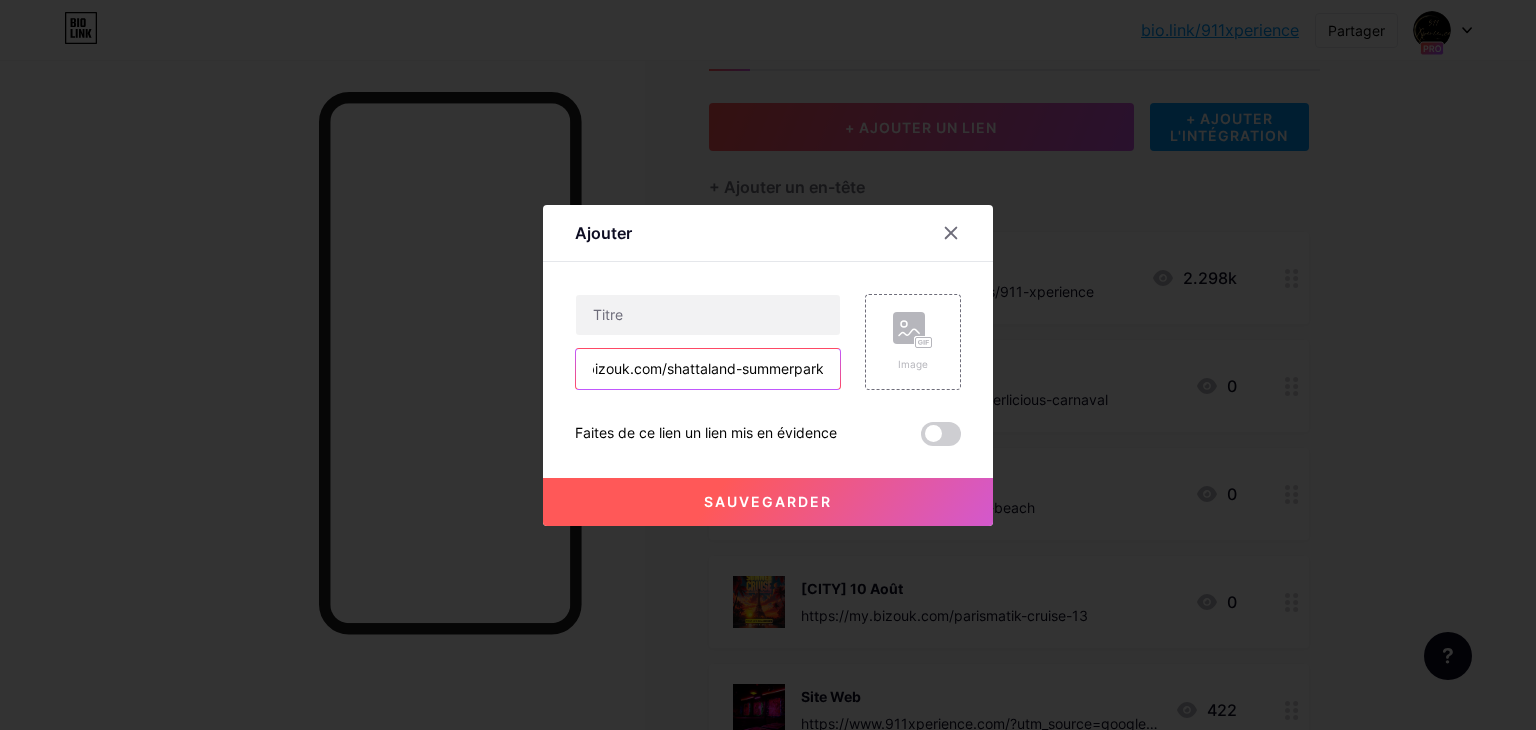 type on "https://my.bizouk.com/shattaland-summerpark" 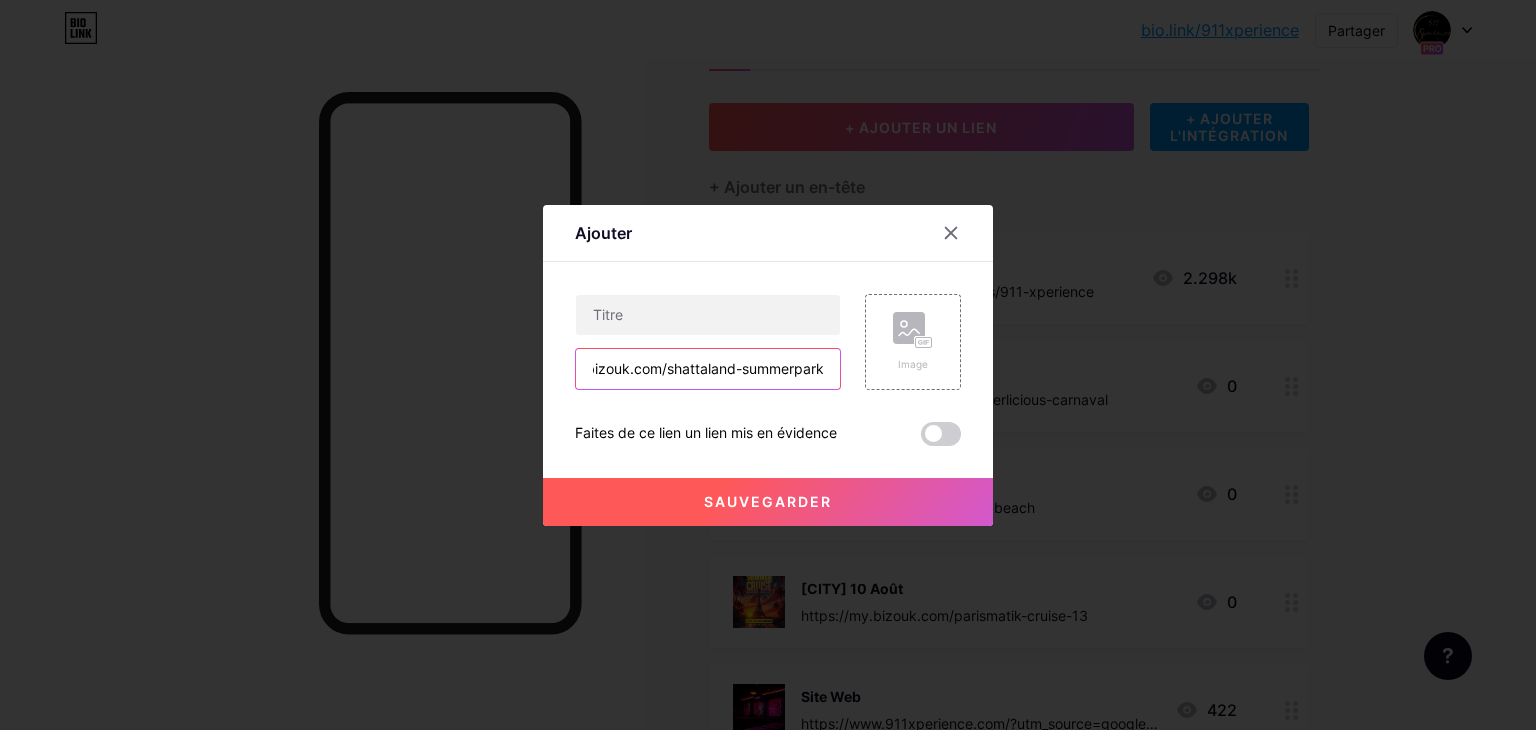 scroll, scrollTop: 0, scrollLeft: 0, axis: both 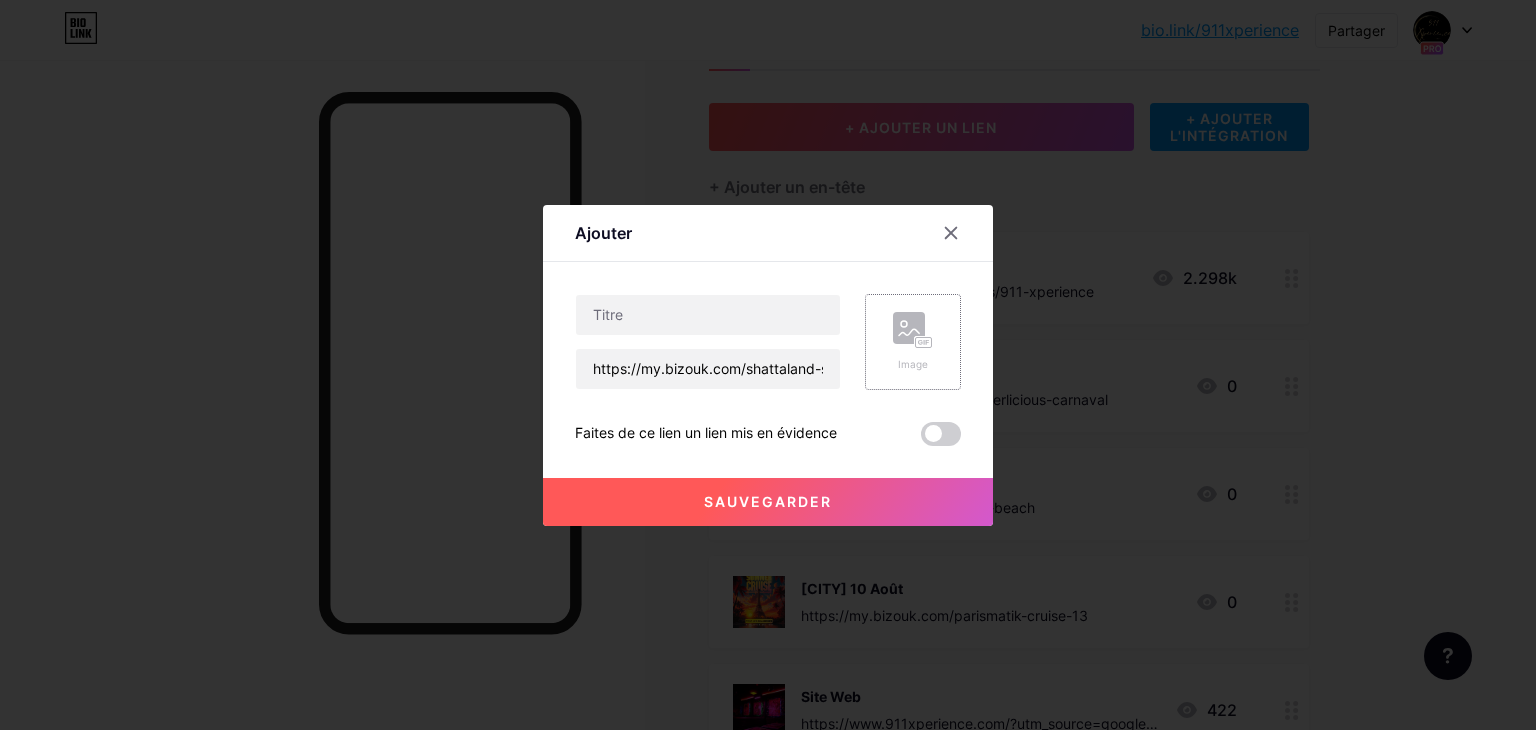 click on "Image" at bounding box center [913, 342] 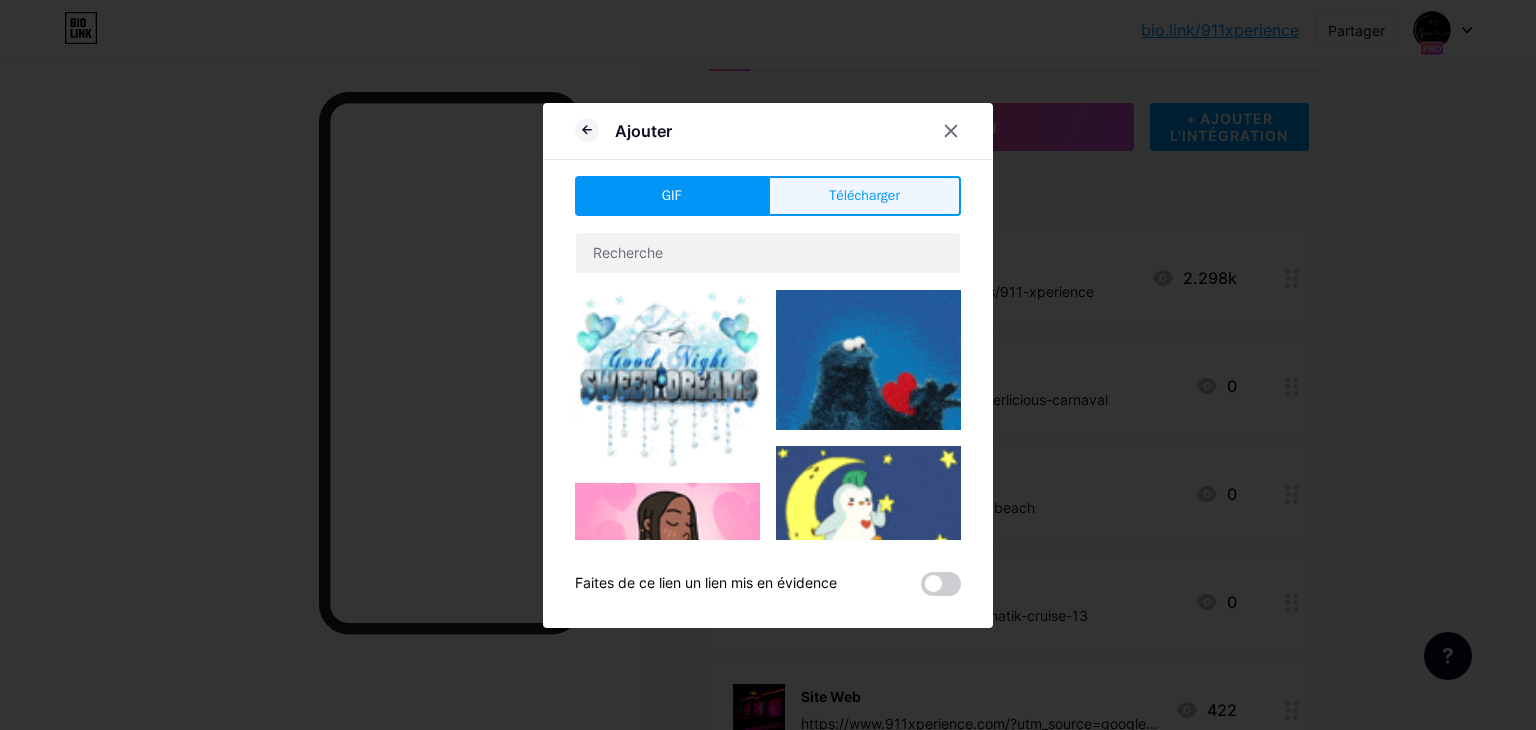 click on "Télécharger" at bounding box center (864, 196) 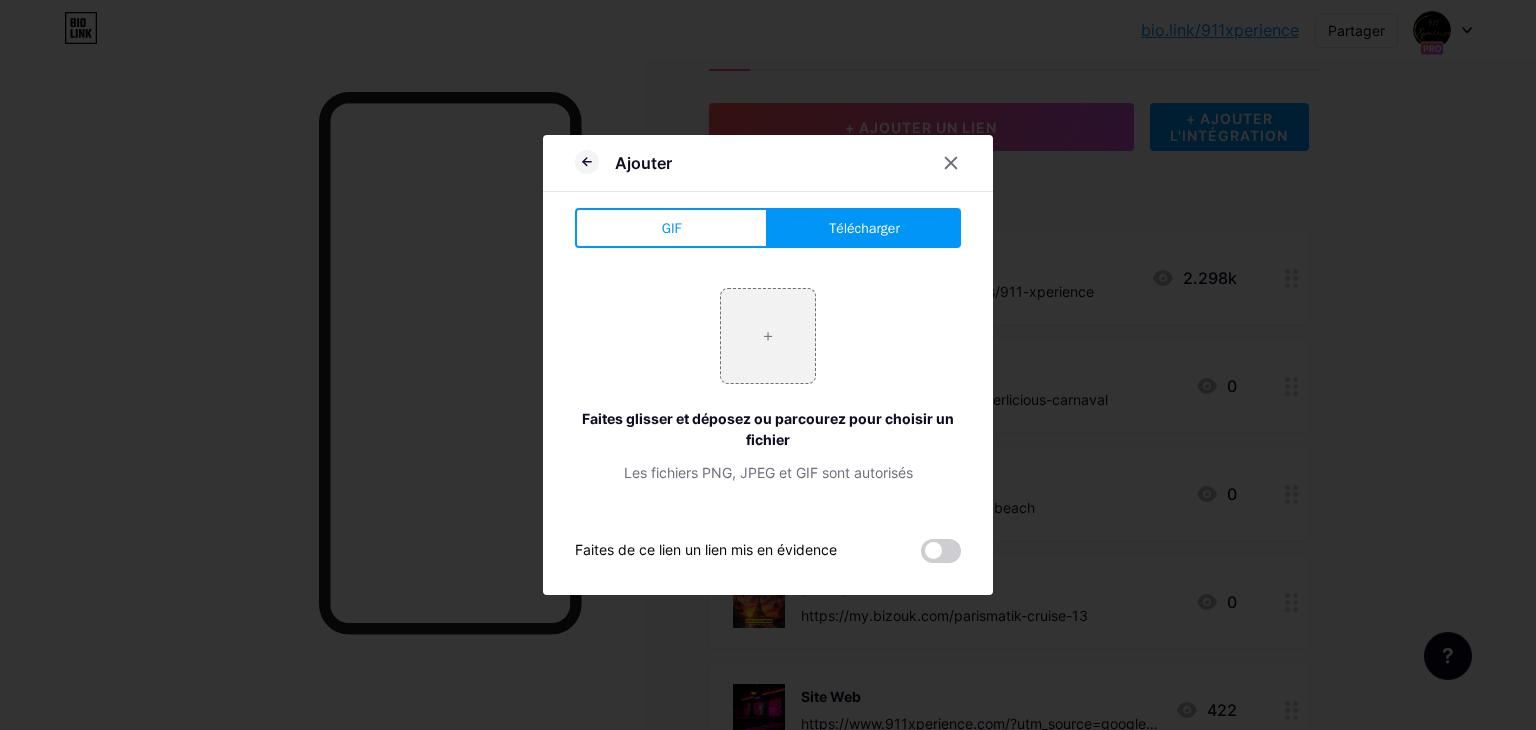 click on "Télécharger" at bounding box center [864, 228] 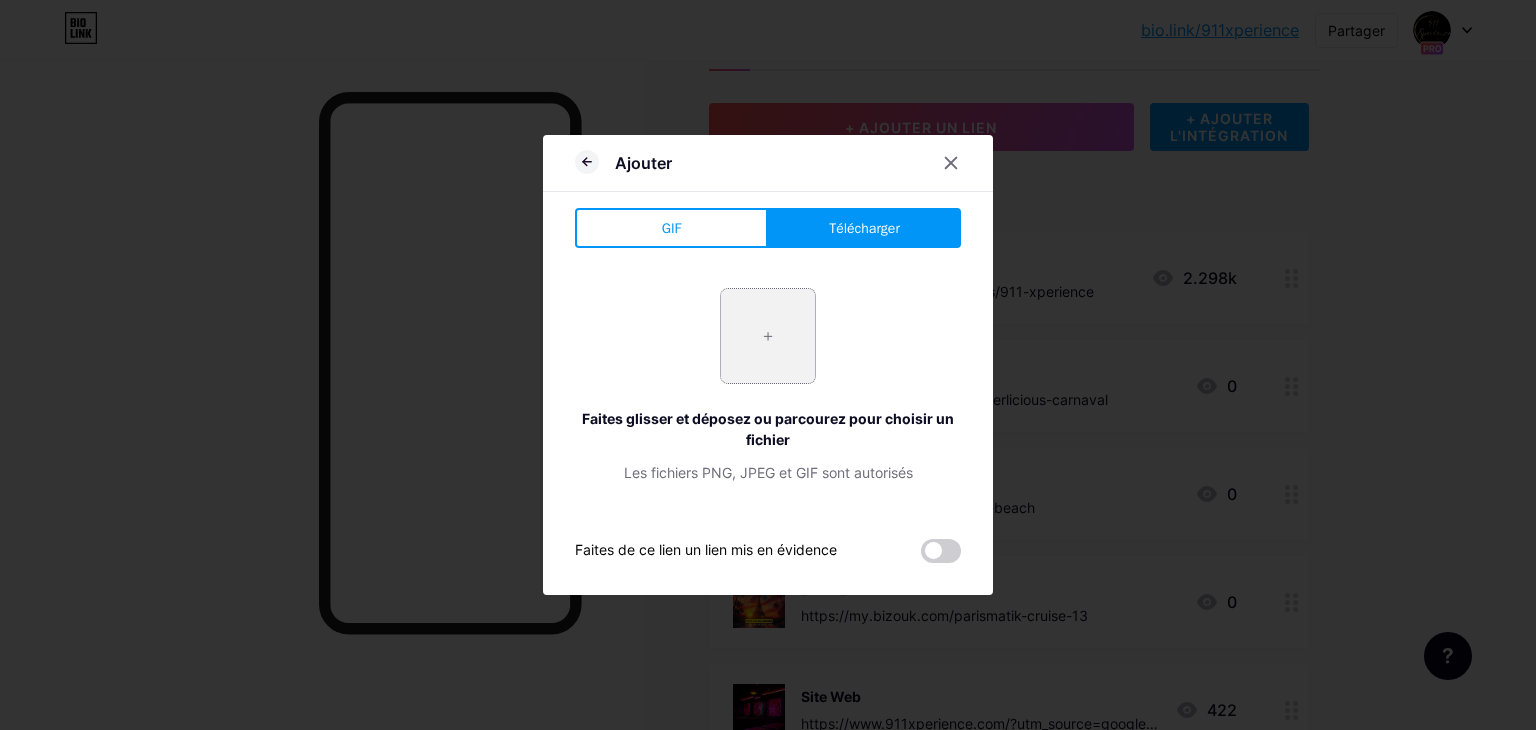 click at bounding box center (768, 336) 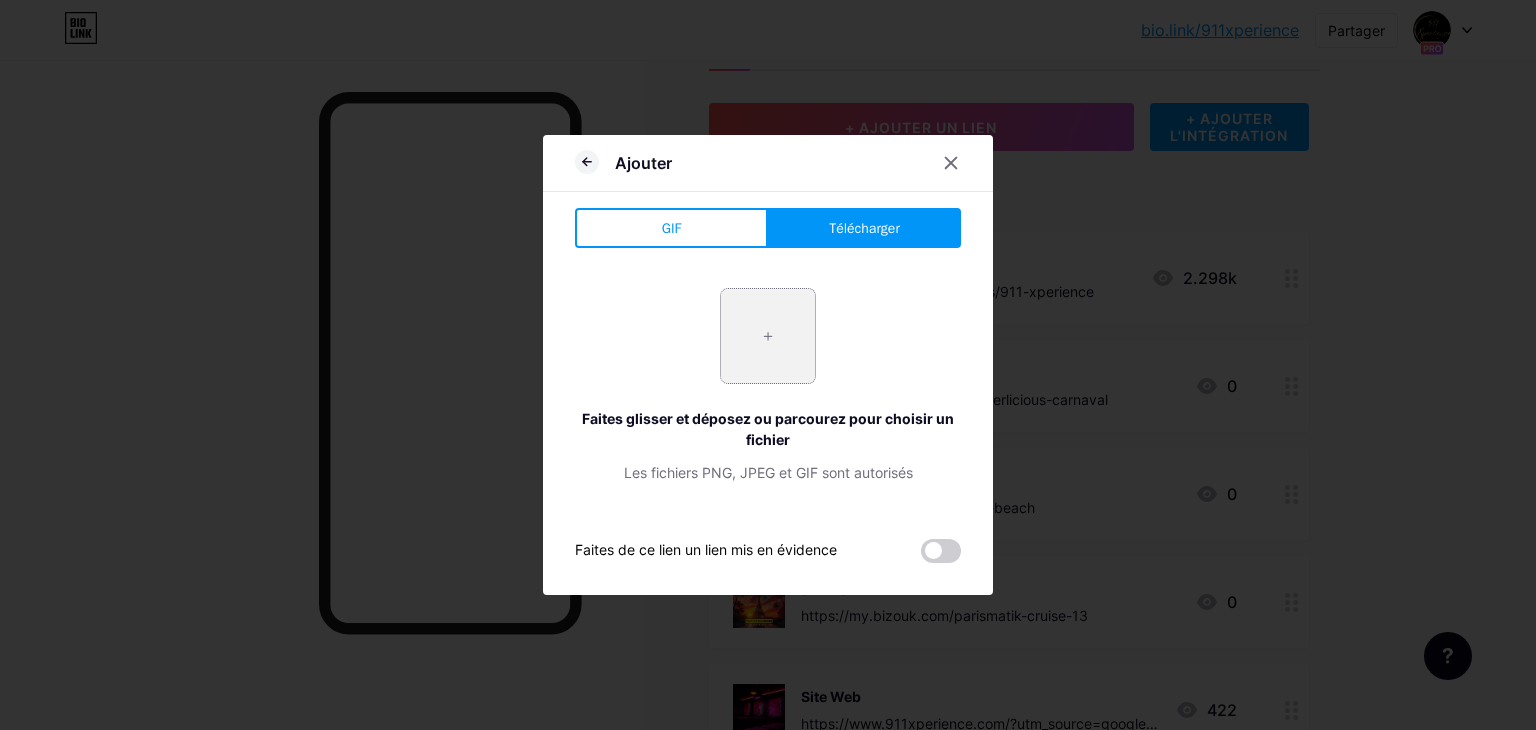 type on "C:\fakepath\WhatsApp Image 2025-08-05 at 06.07.17.jpeg" 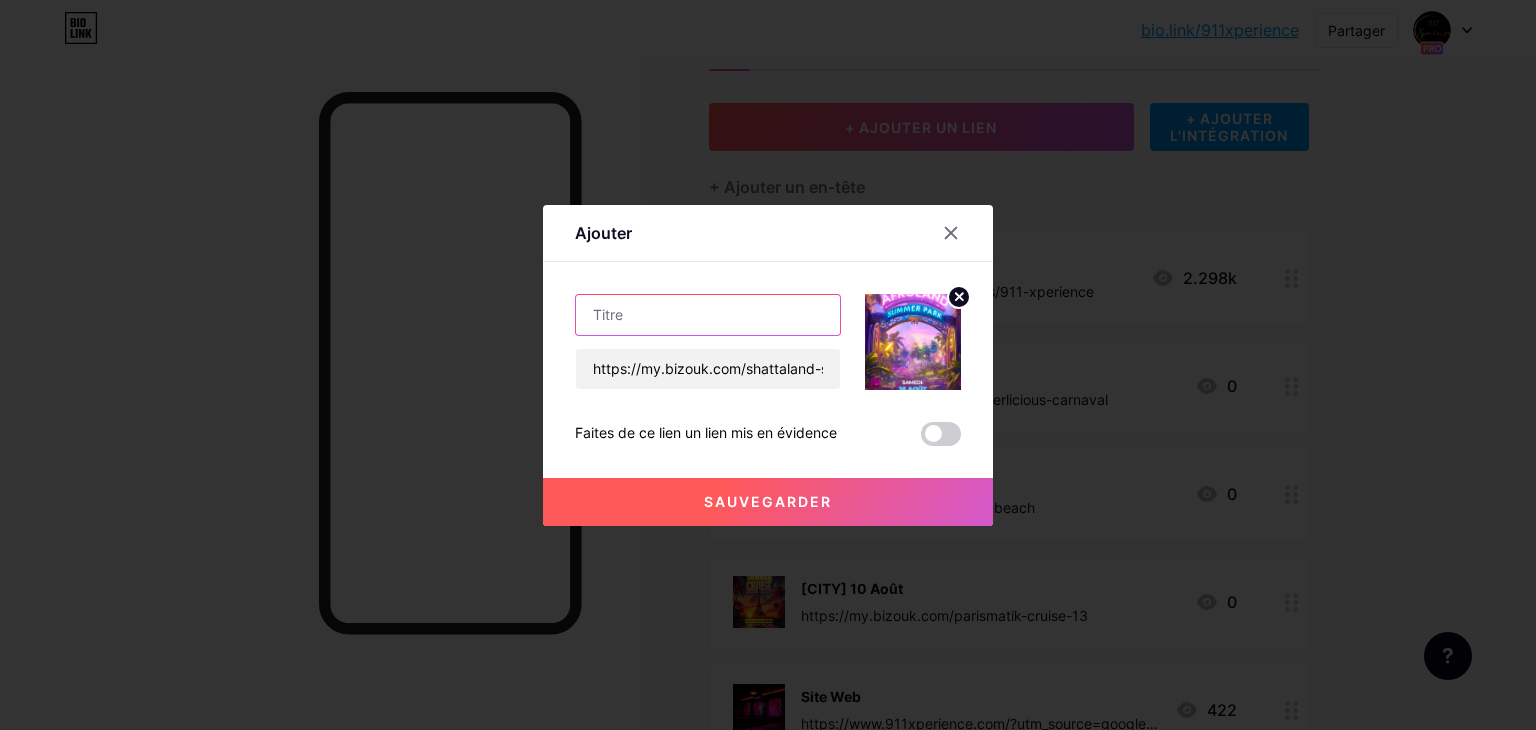 click at bounding box center (708, 315) 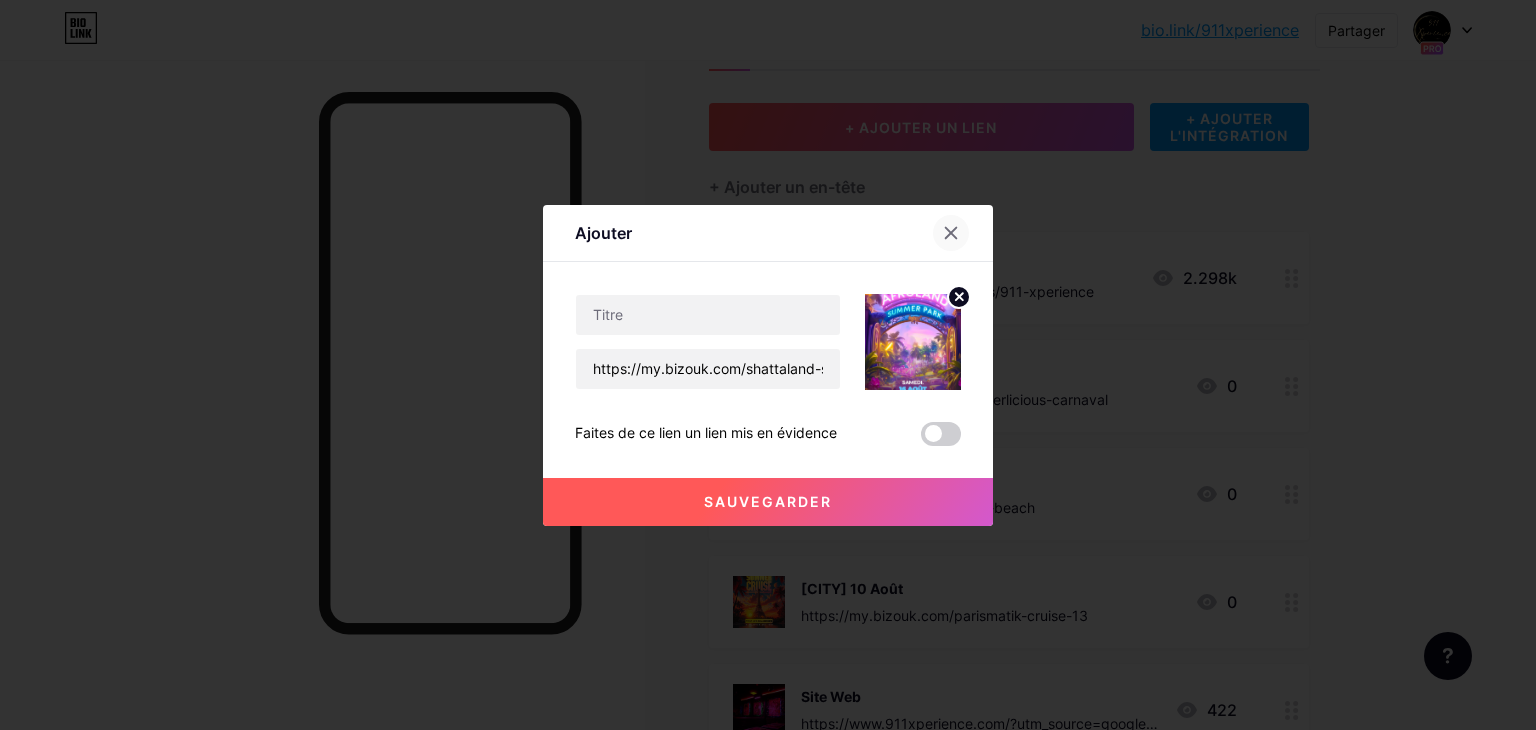 click 